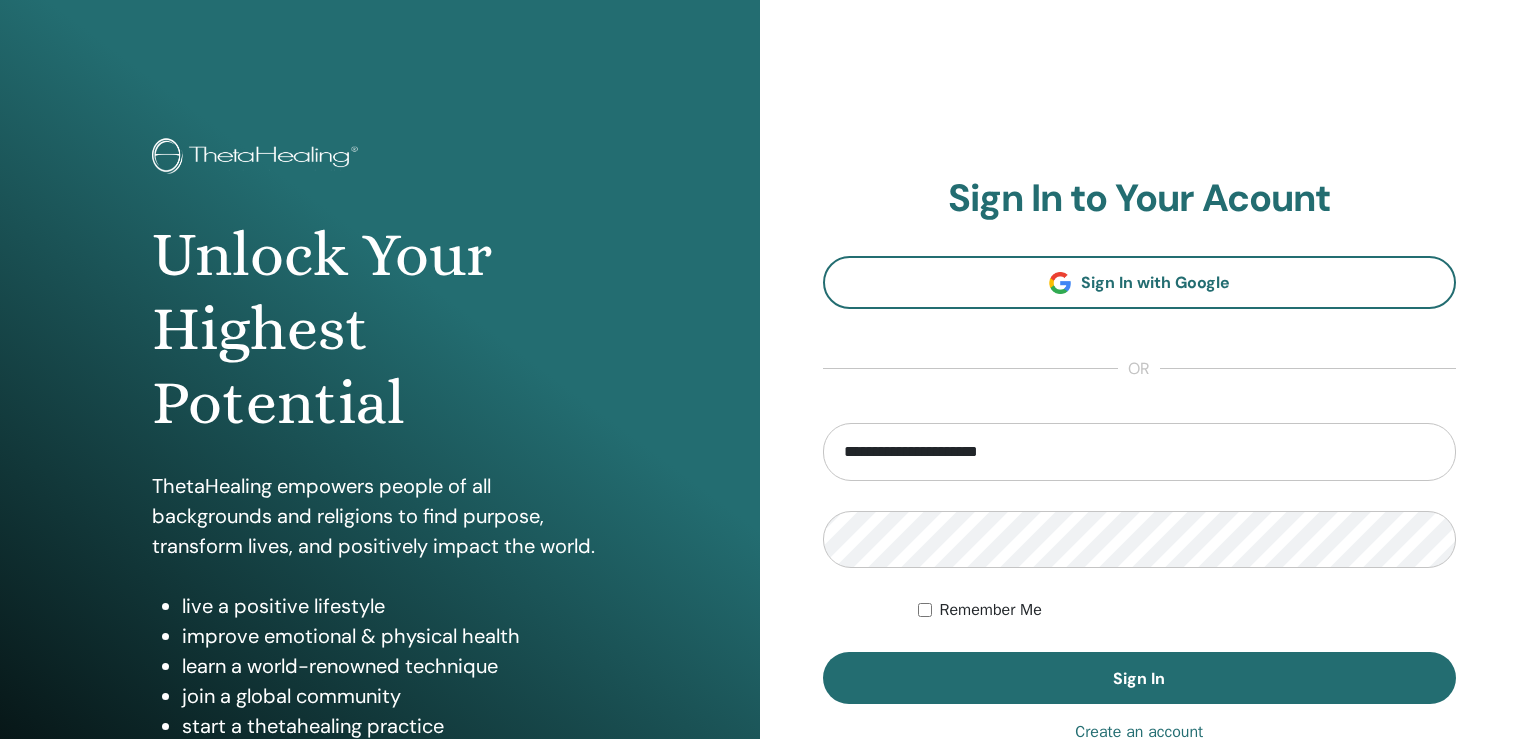 scroll, scrollTop: 0, scrollLeft: 0, axis: both 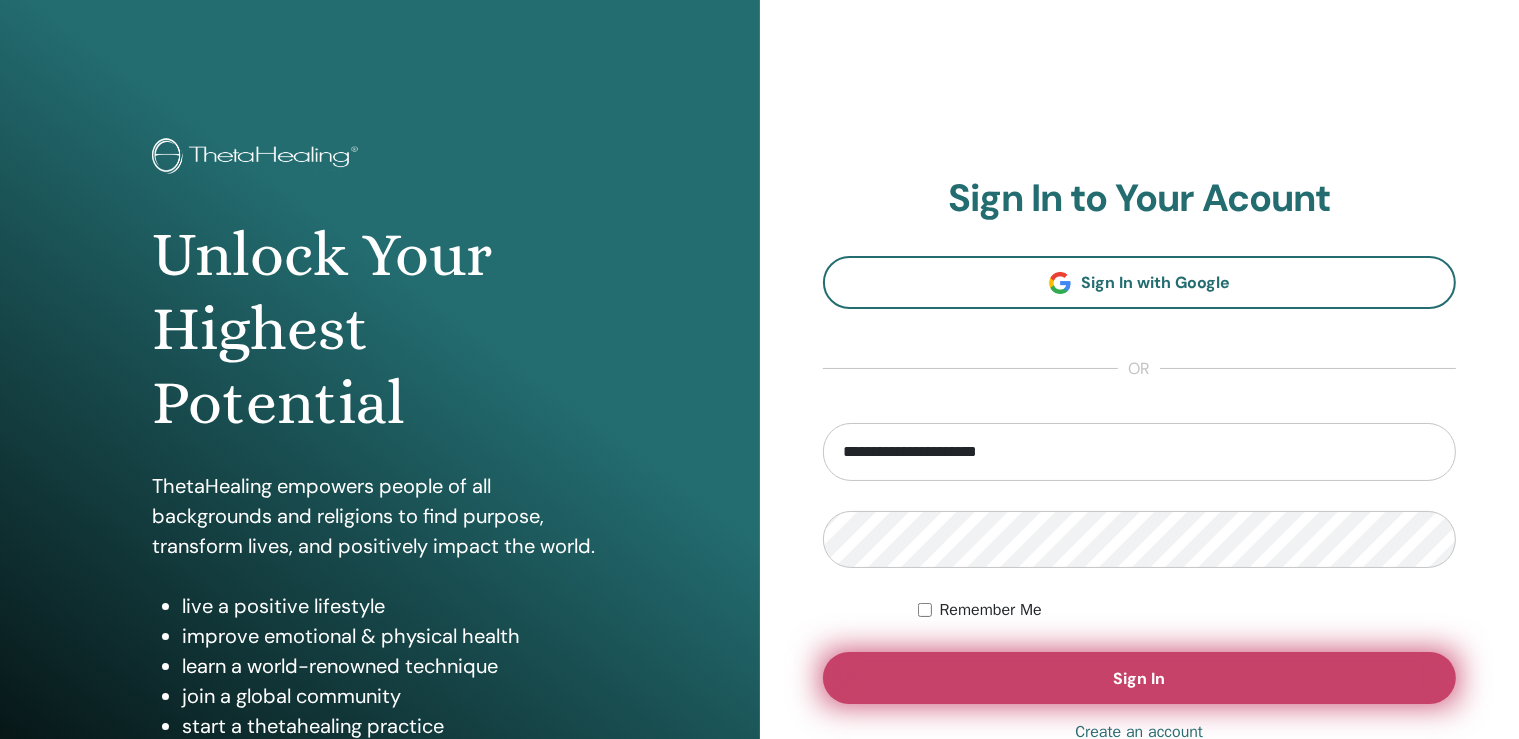 type on "**********" 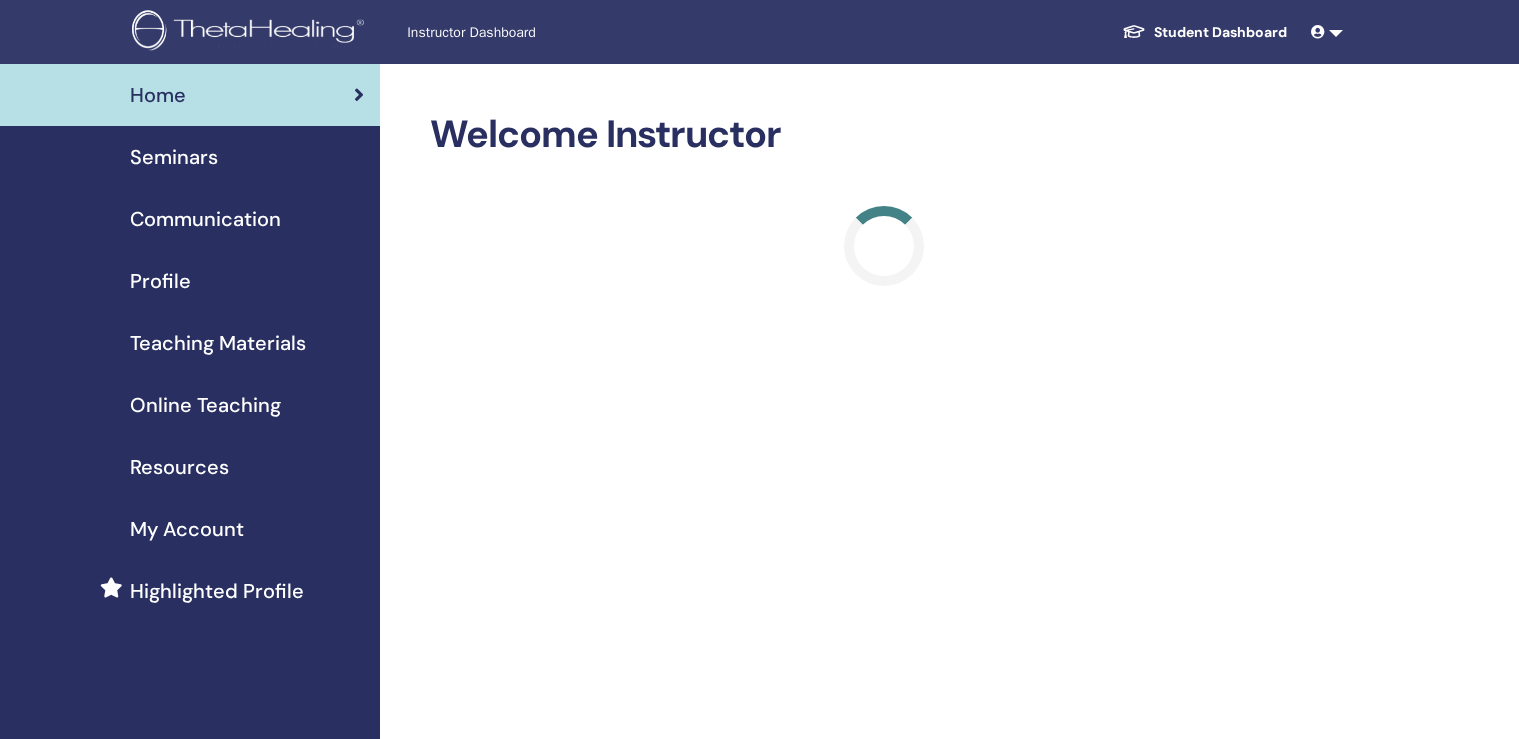 scroll, scrollTop: 0, scrollLeft: 0, axis: both 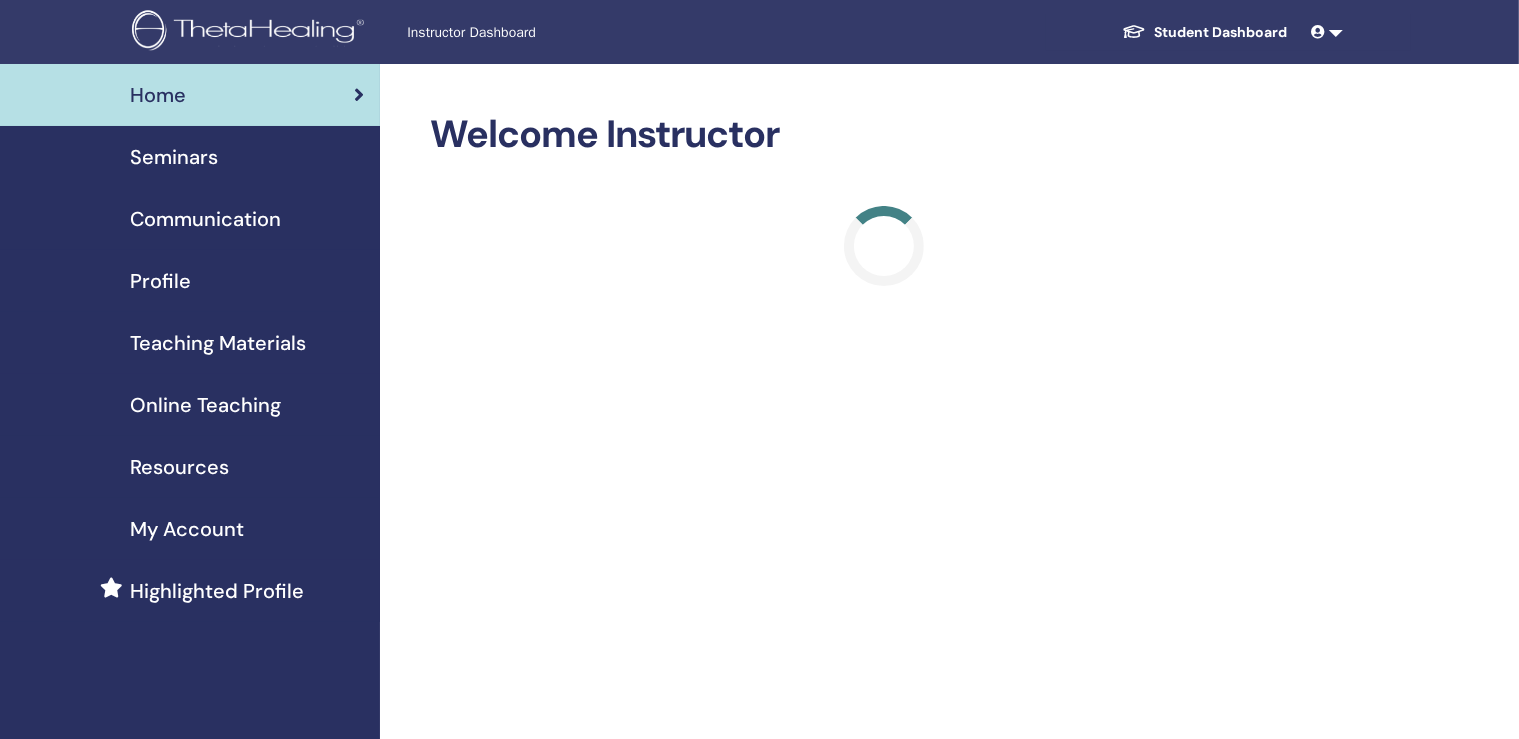 click on "Seminars" at bounding box center [174, 157] 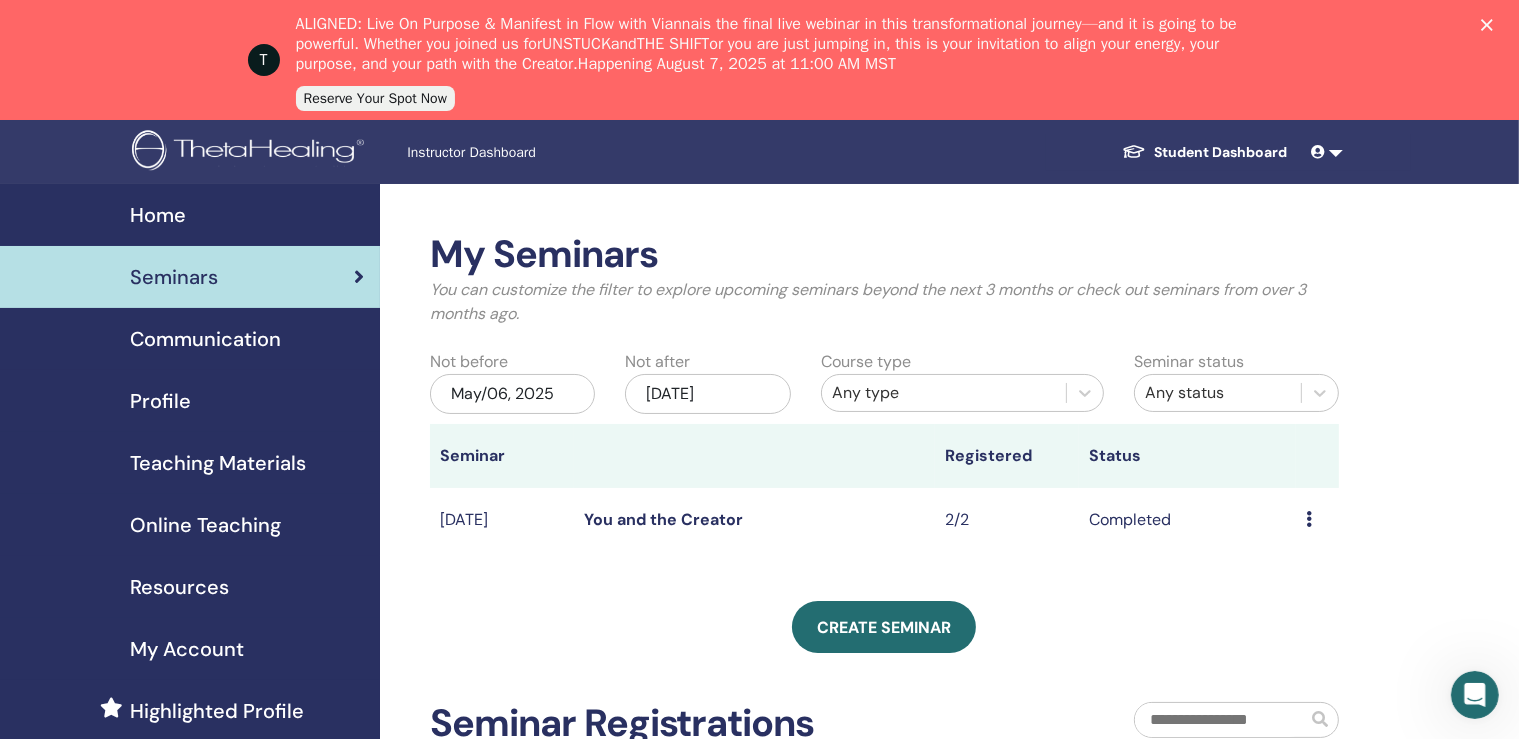 scroll, scrollTop: 0, scrollLeft: 0, axis: both 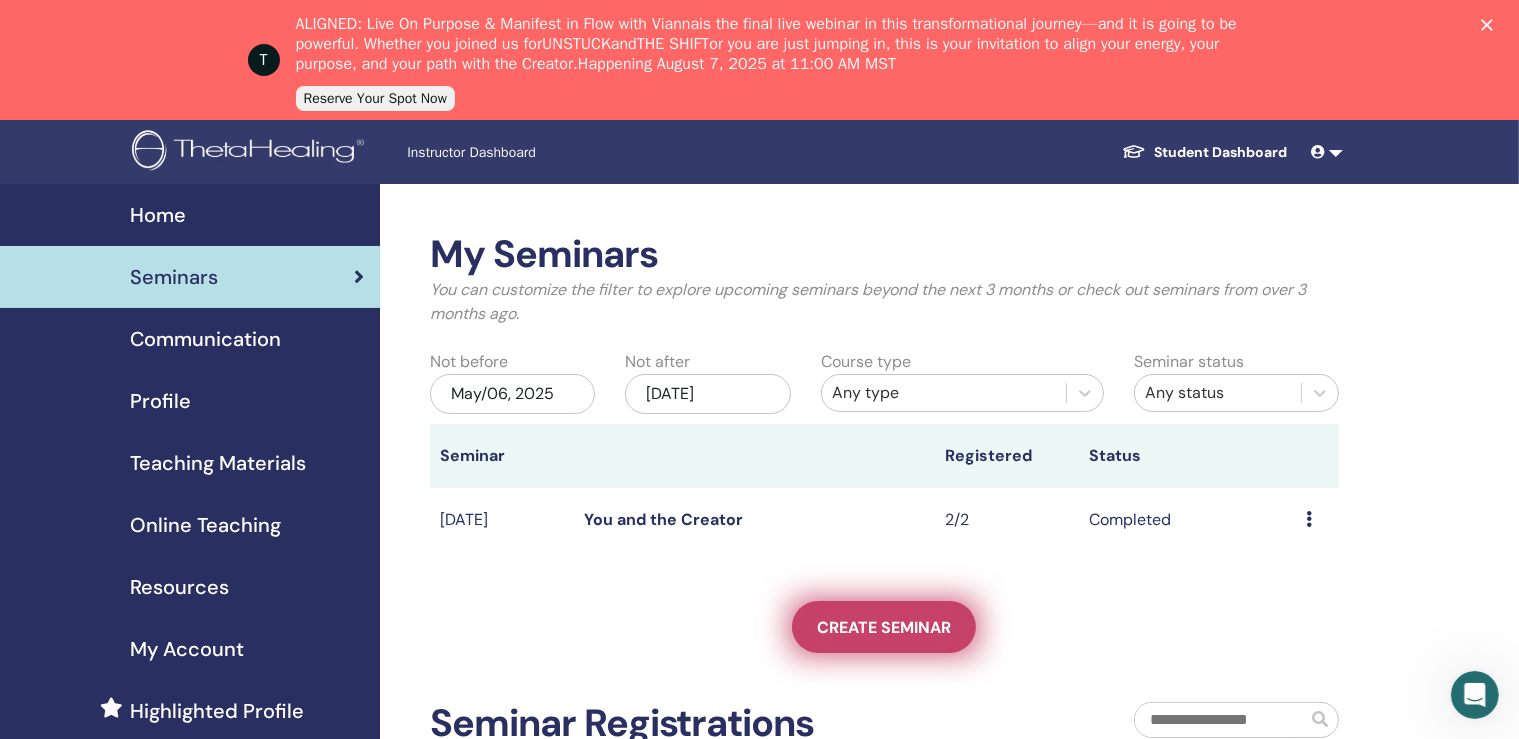 click on "Create seminar" at bounding box center [884, 627] 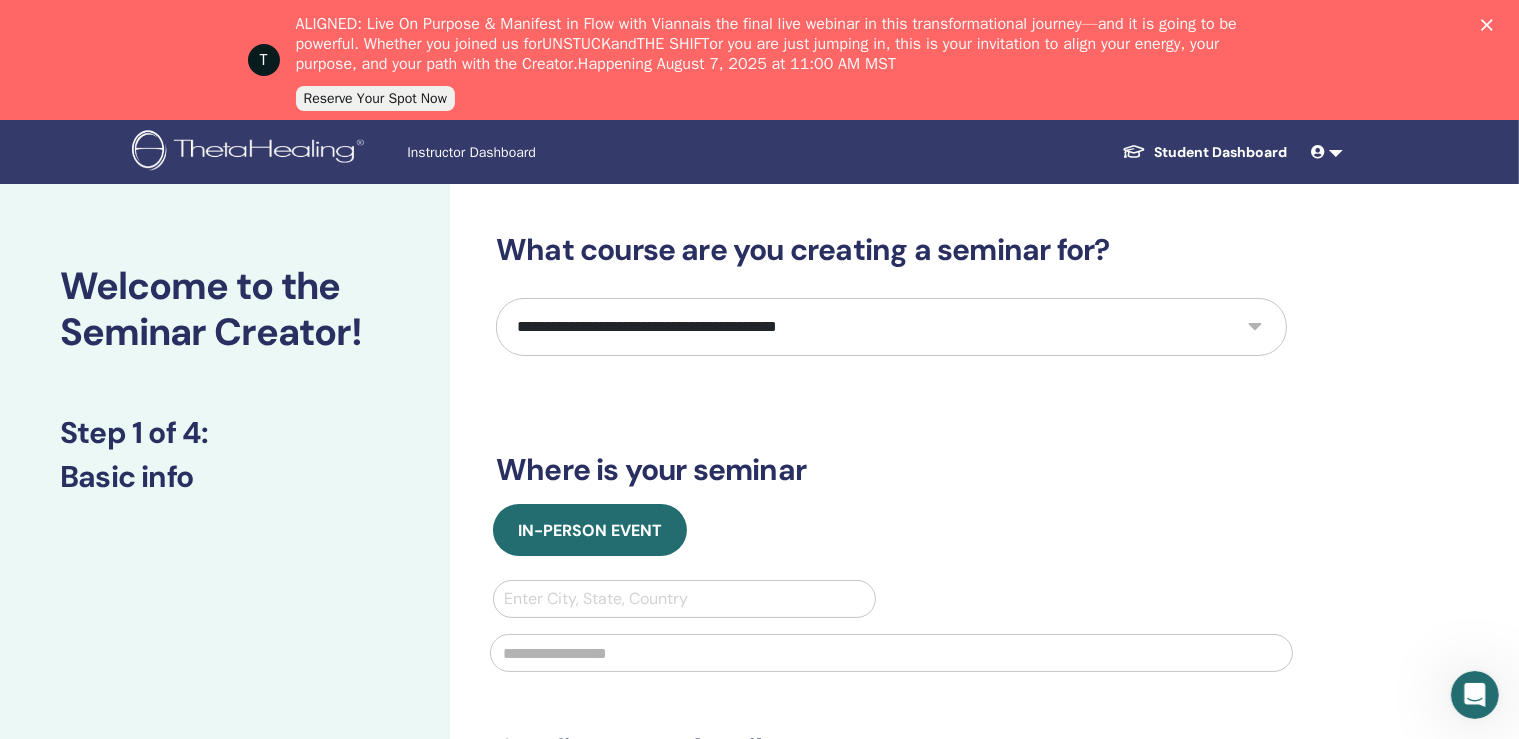 scroll, scrollTop: 0, scrollLeft: 0, axis: both 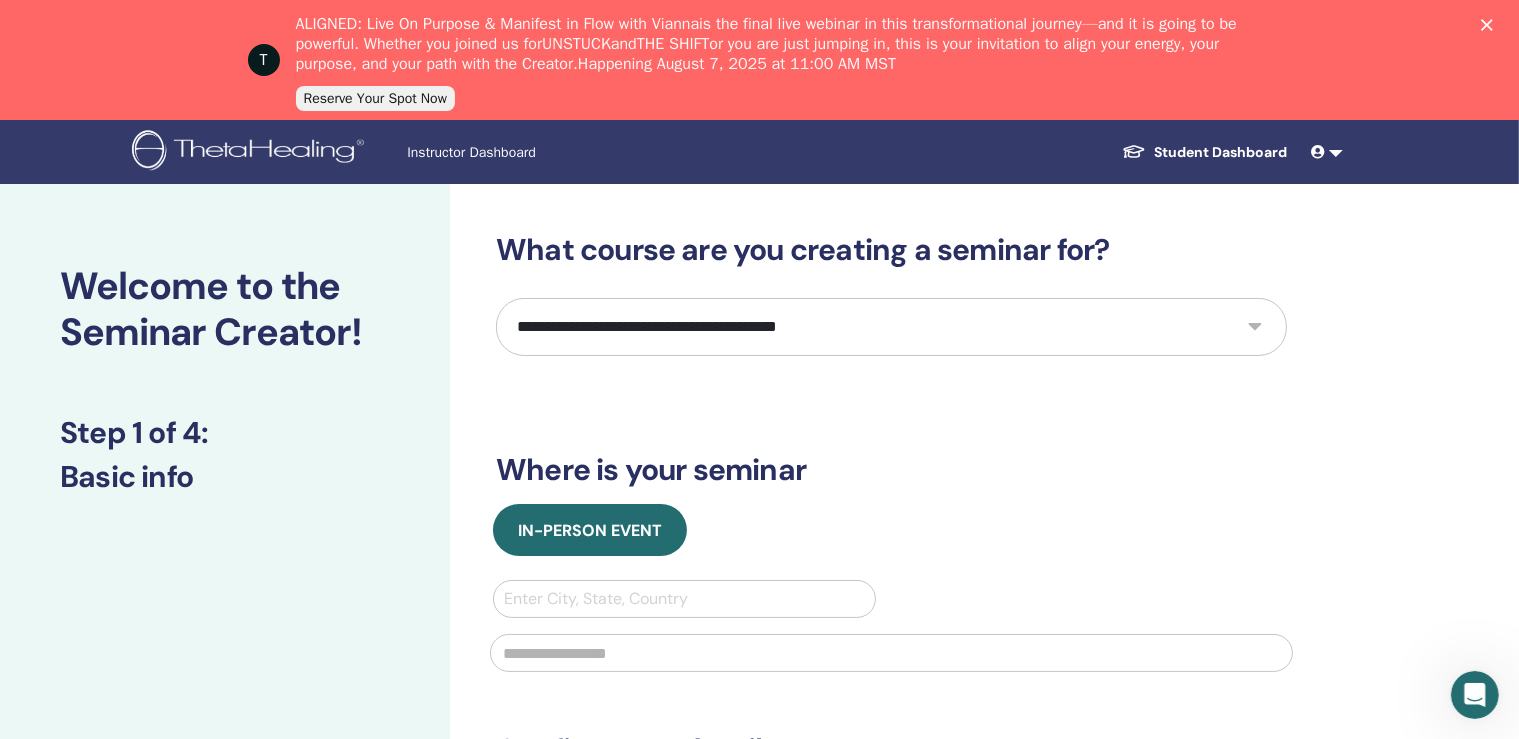 select on "*" 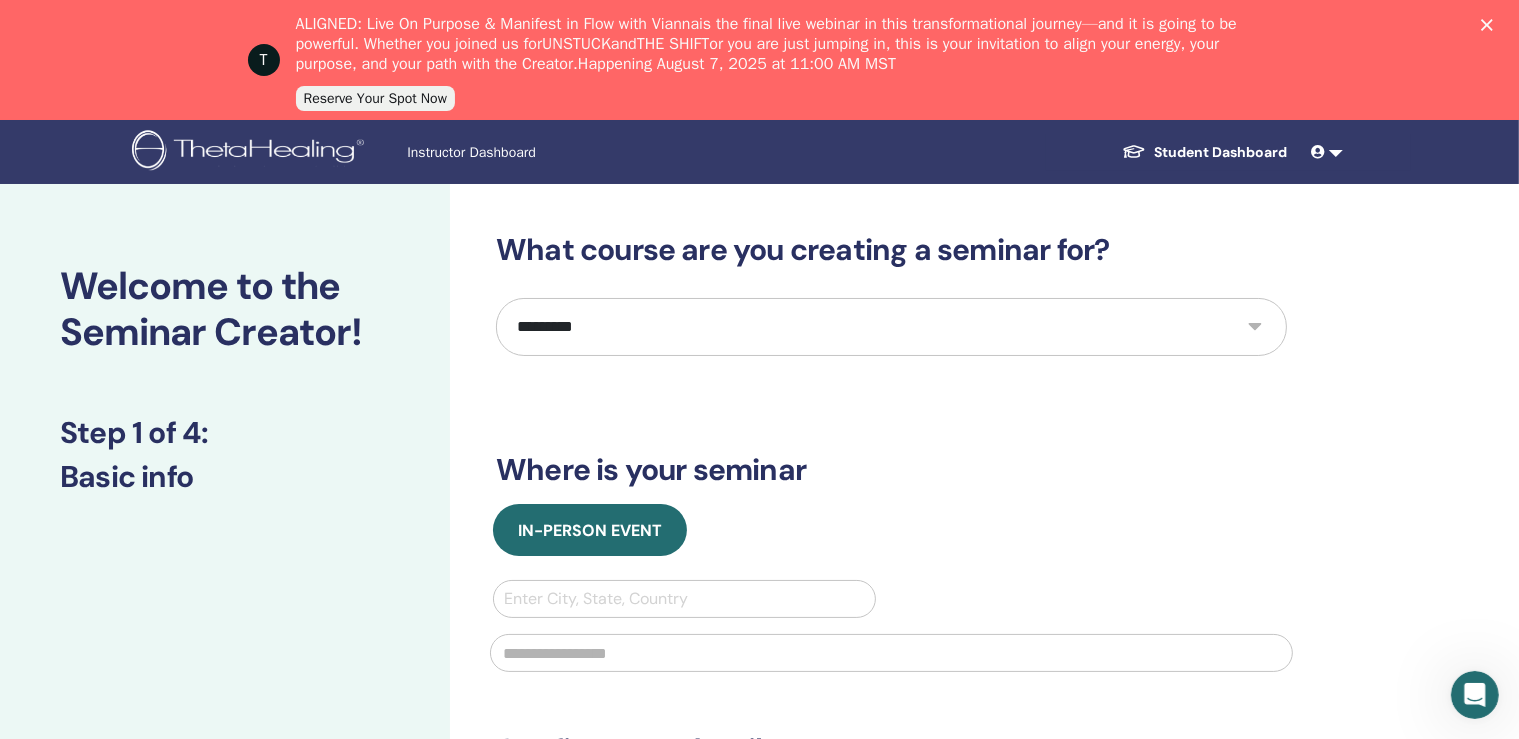 click on "*********" at bounding box center [0, 0] 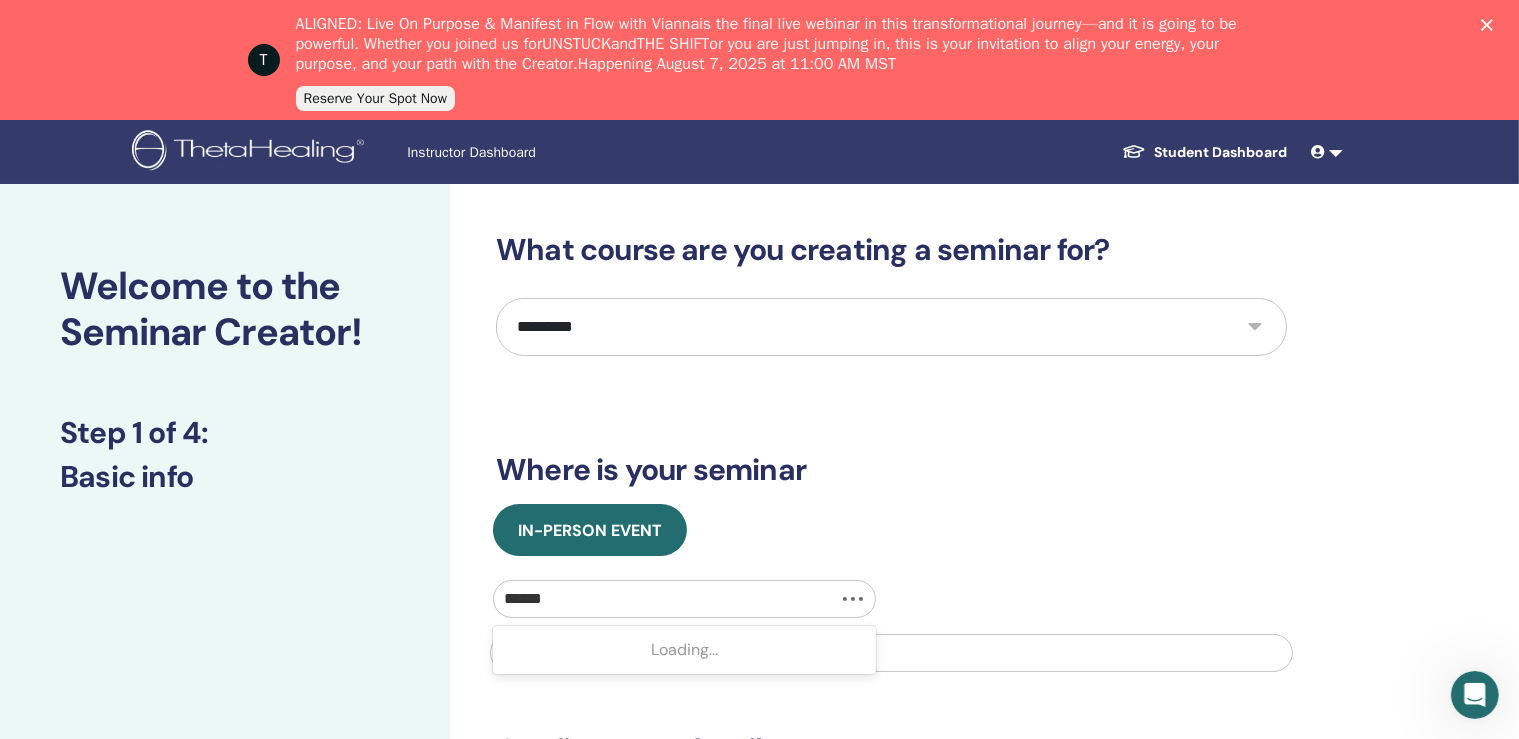type on "*******" 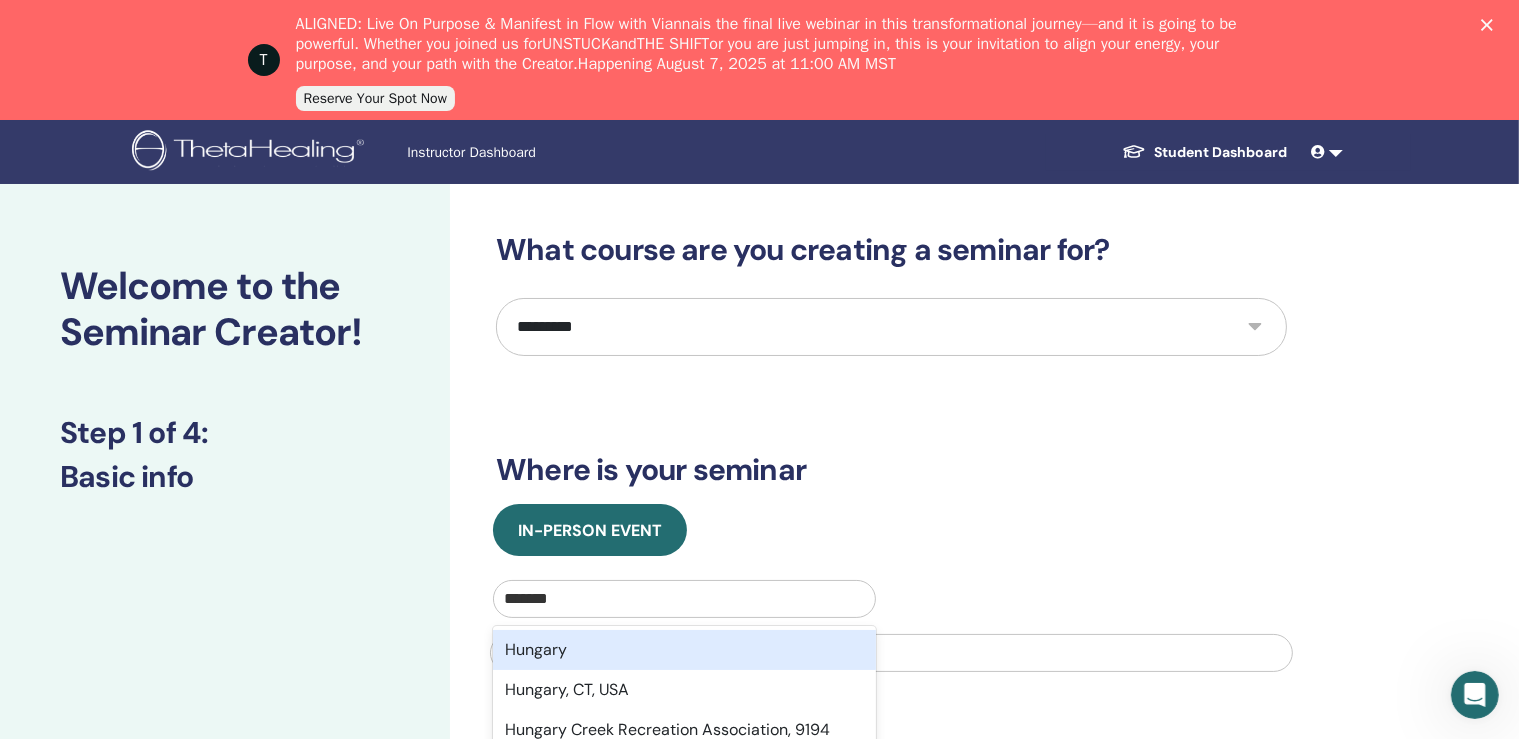 click on "Hungary" at bounding box center [684, 650] 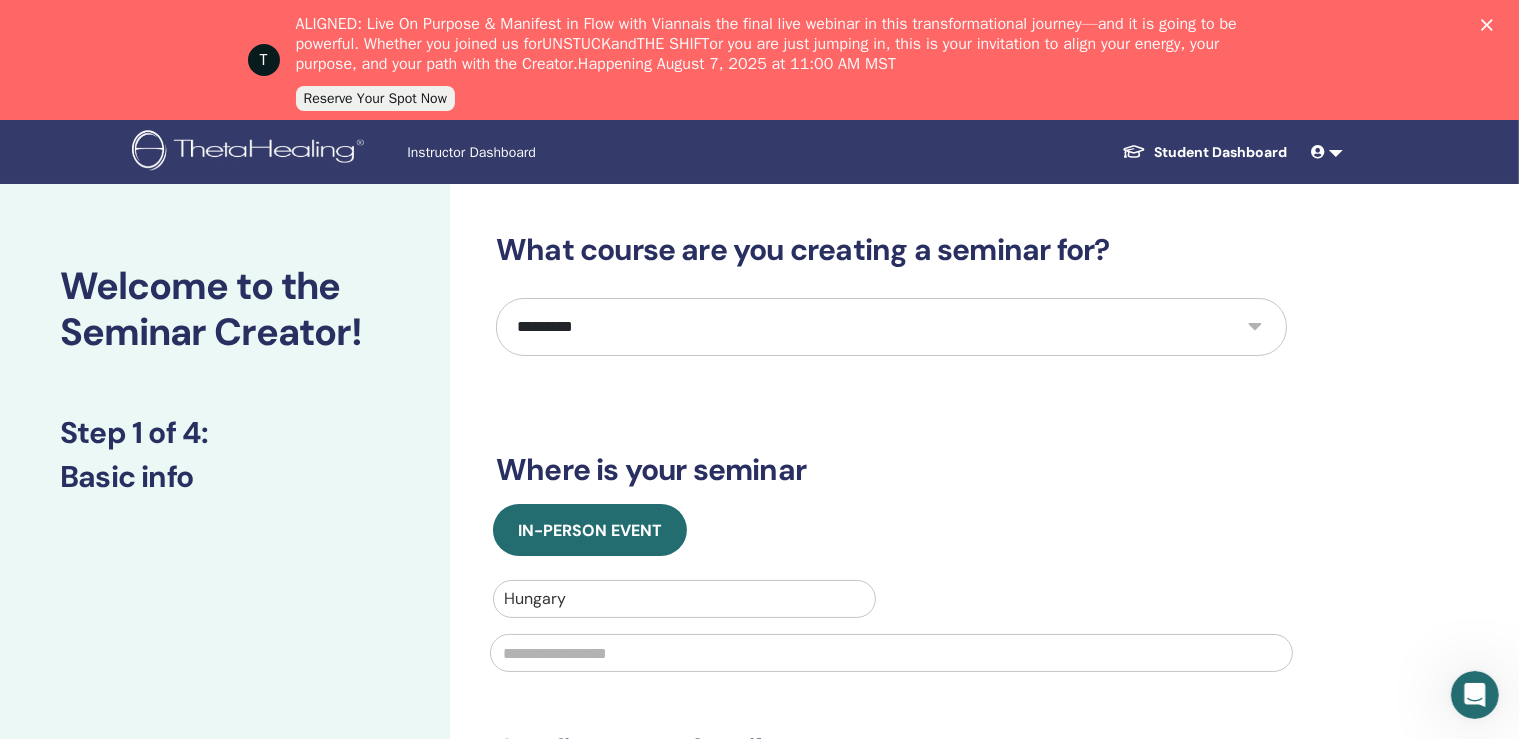 click at bounding box center (891, 653) 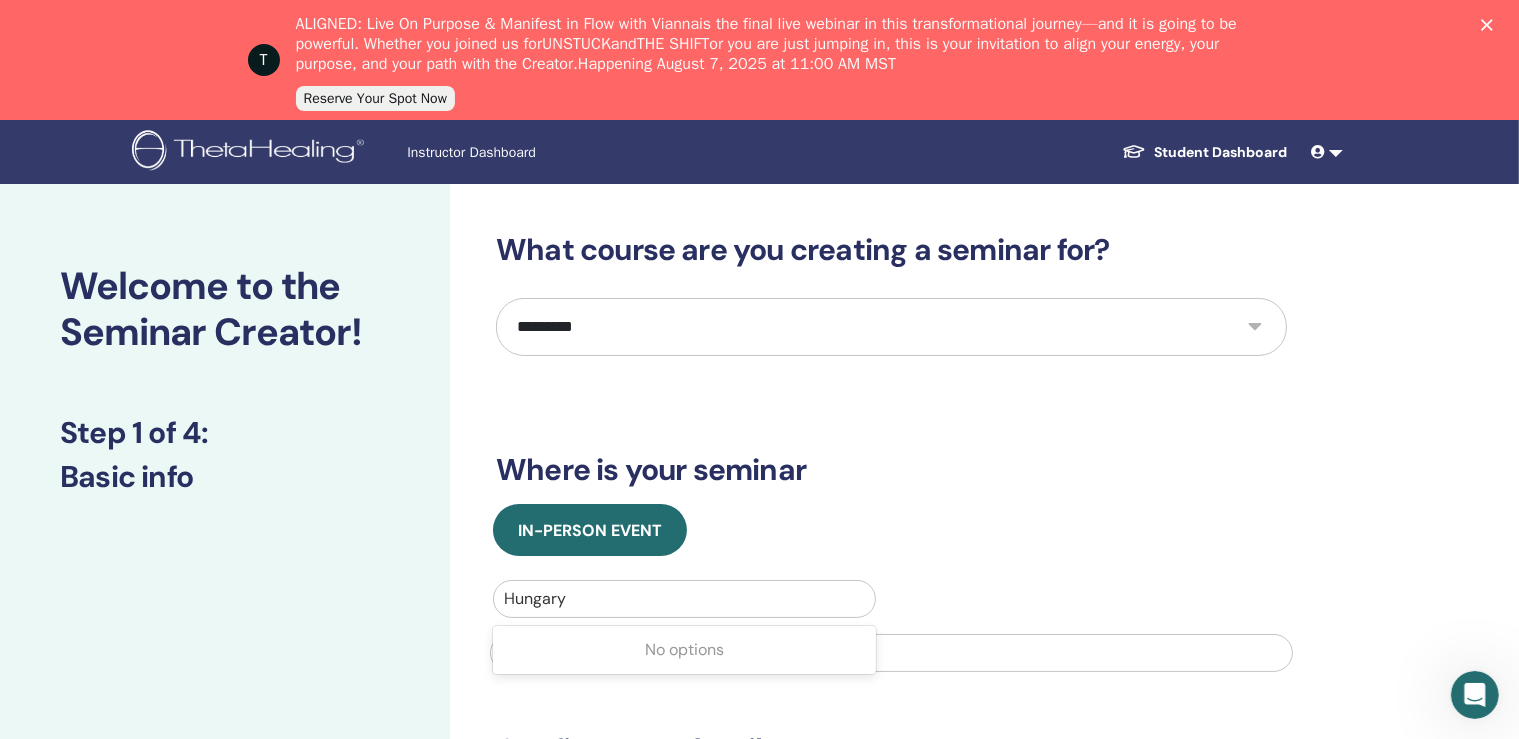 click at bounding box center (684, 599) 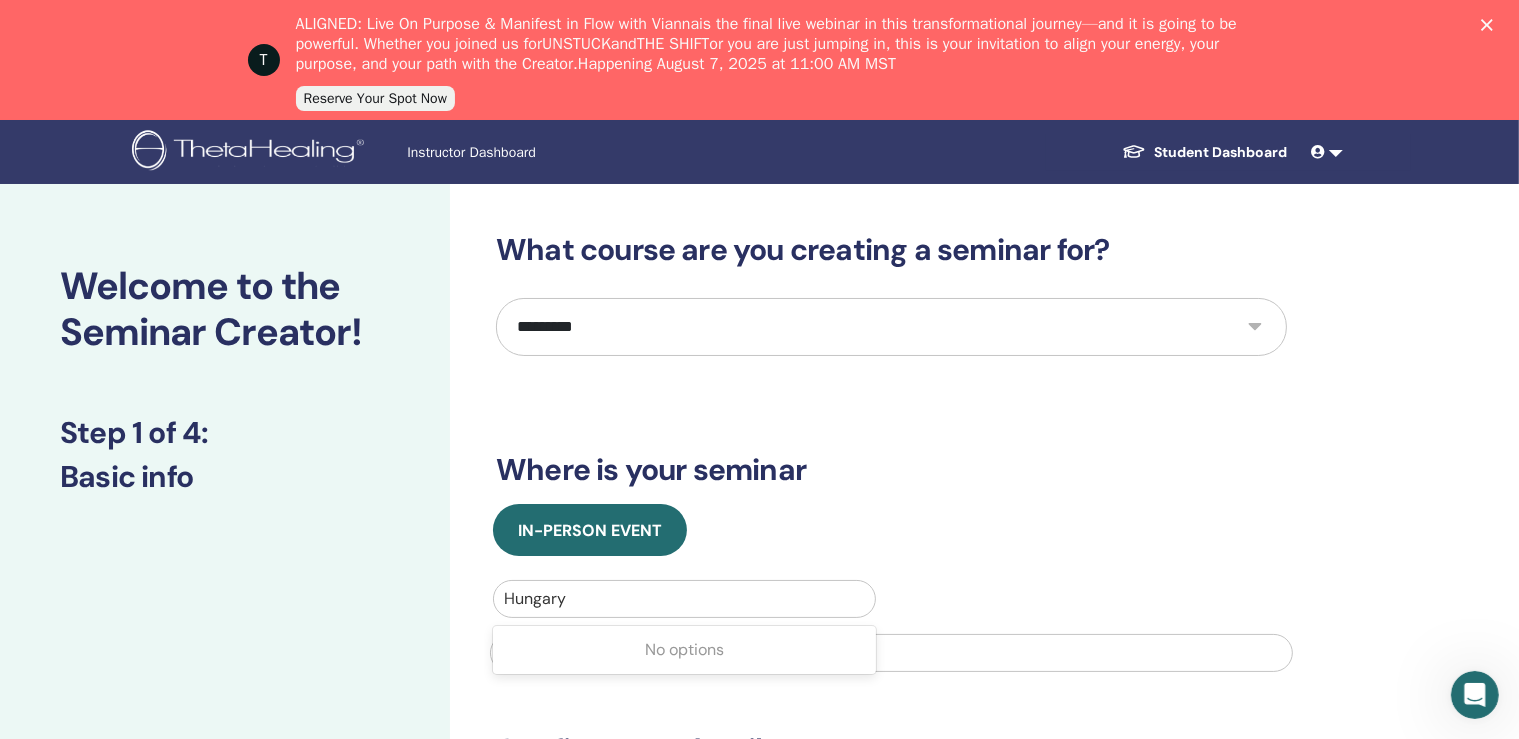 click at bounding box center (684, 599) 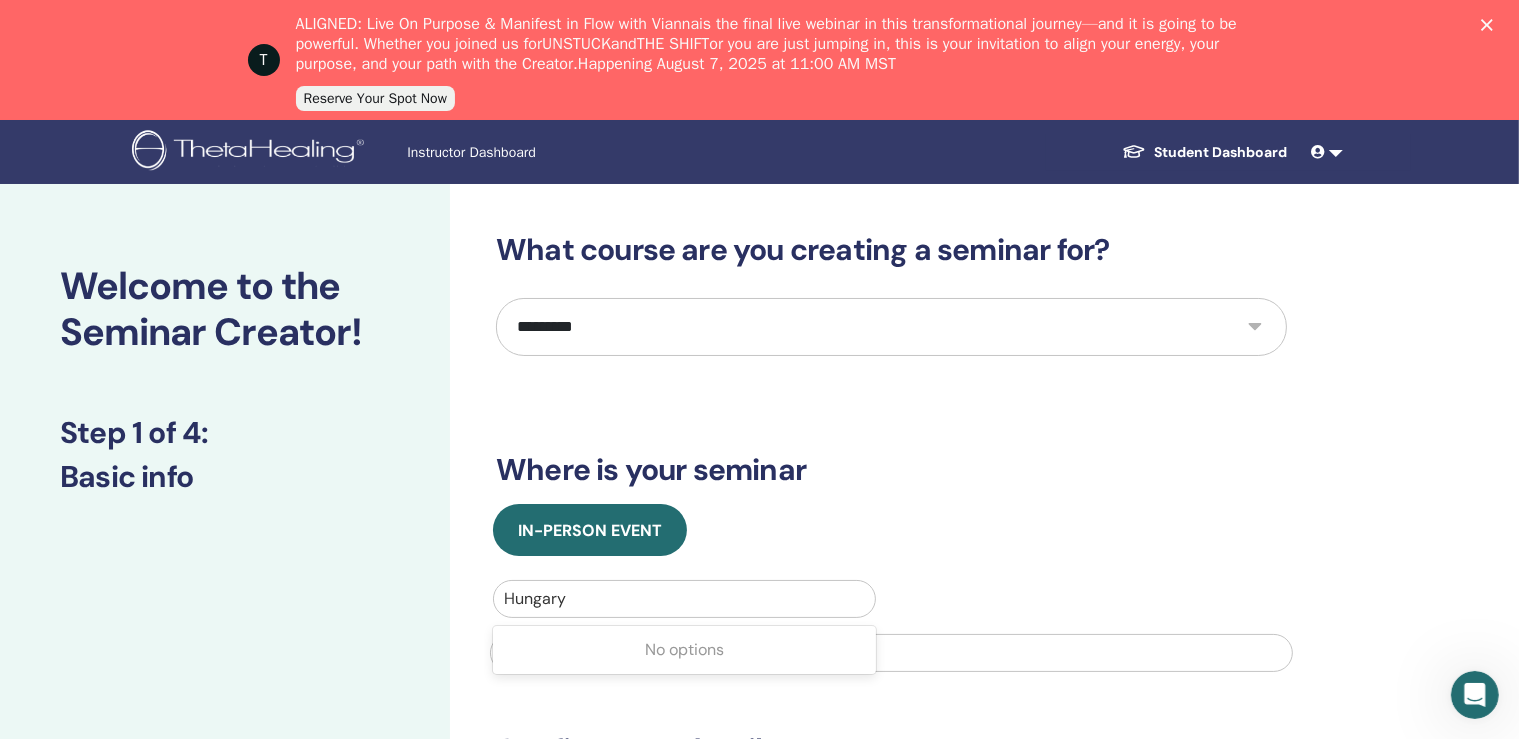 click at bounding box center (891, 653) 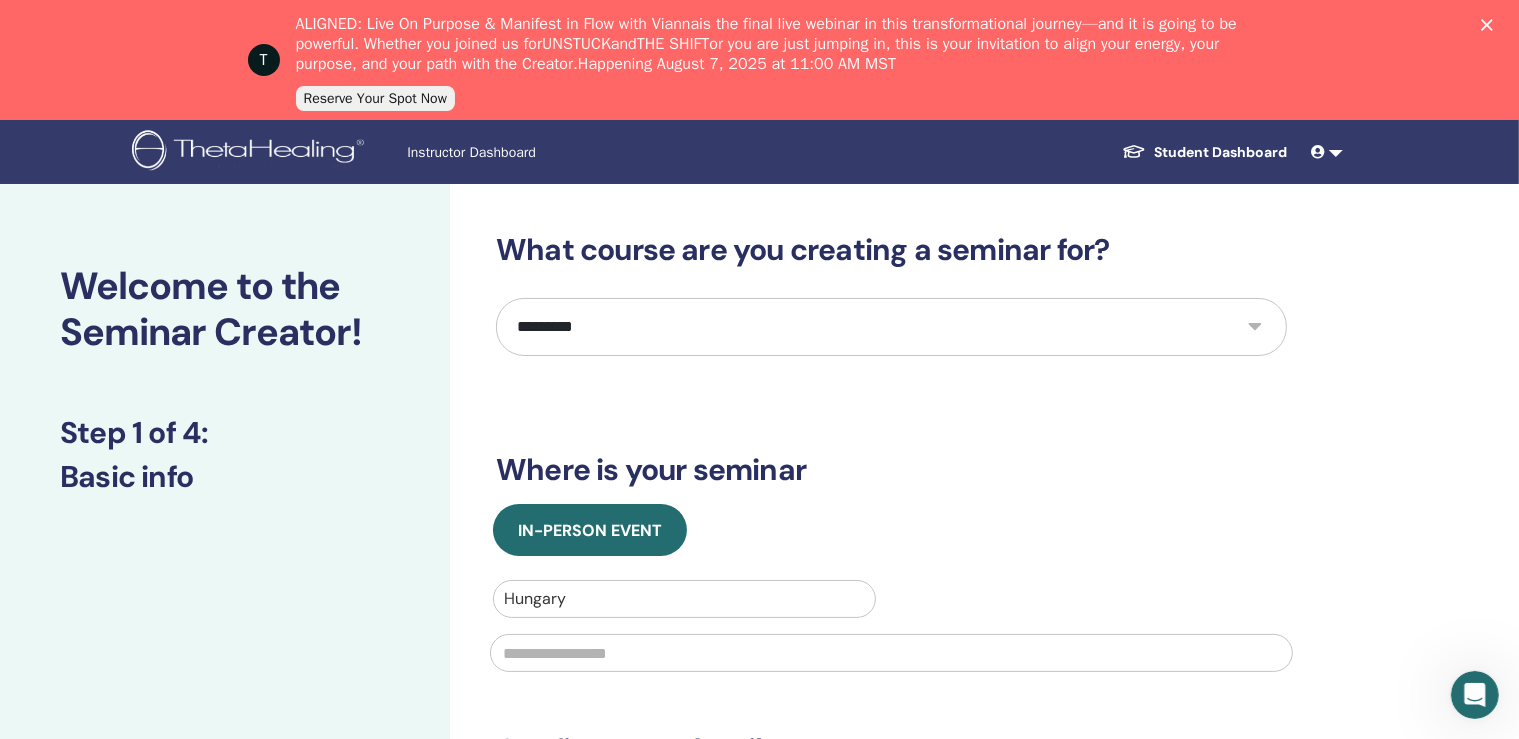 click on "Hungary" at bounding box center (684, 599) 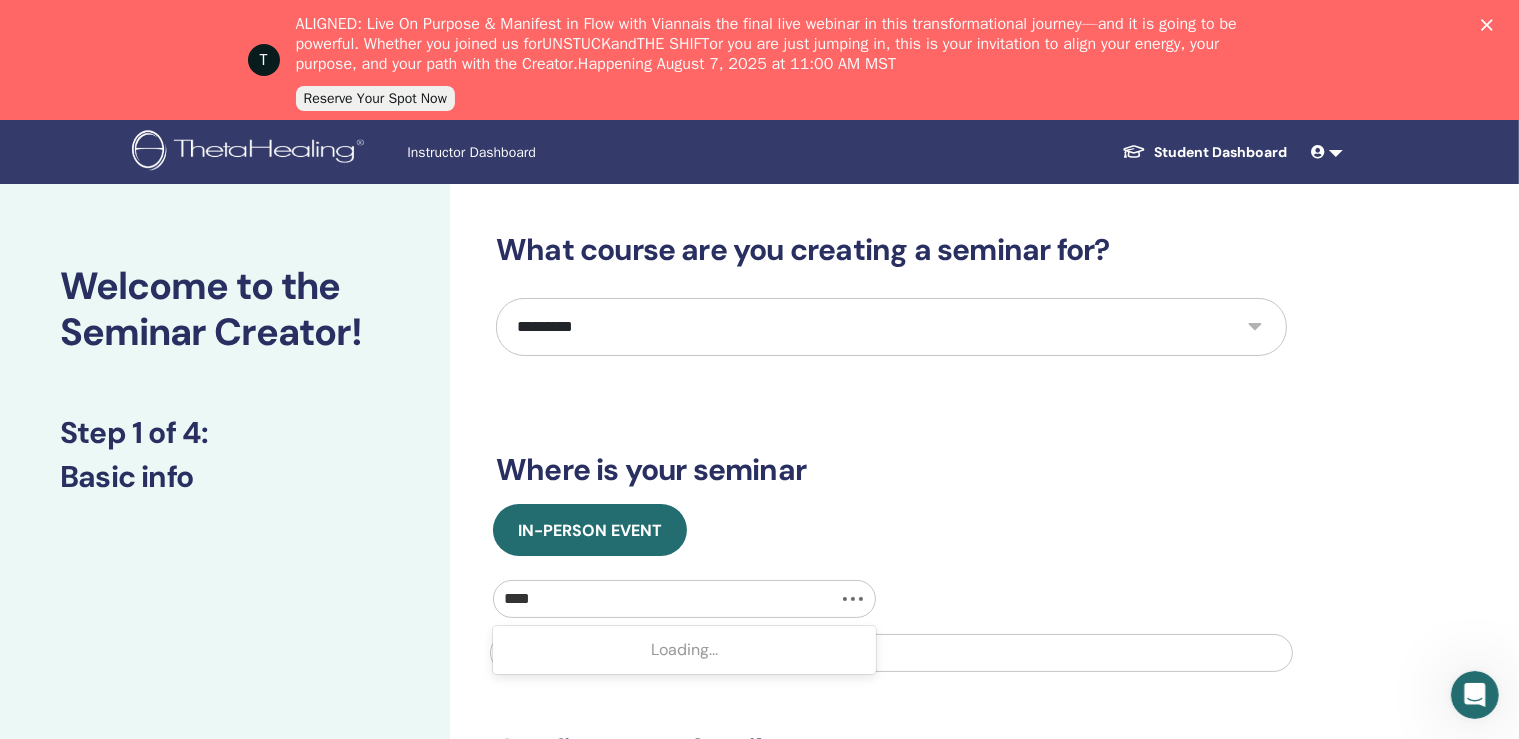 type on "****" 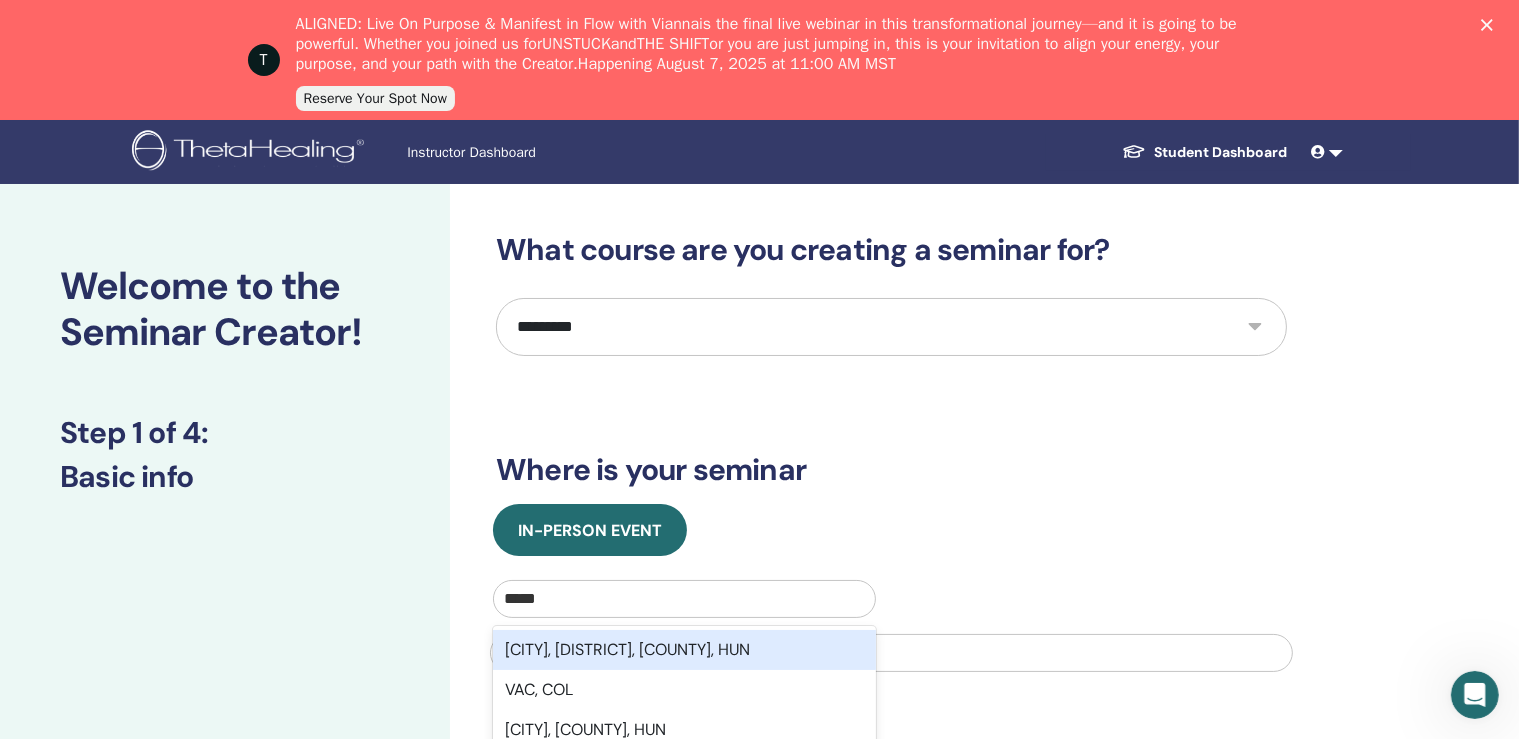 click on "[CITY], [DISTRICT], [COUNTY], HUN" at bounding box center (684, 650) 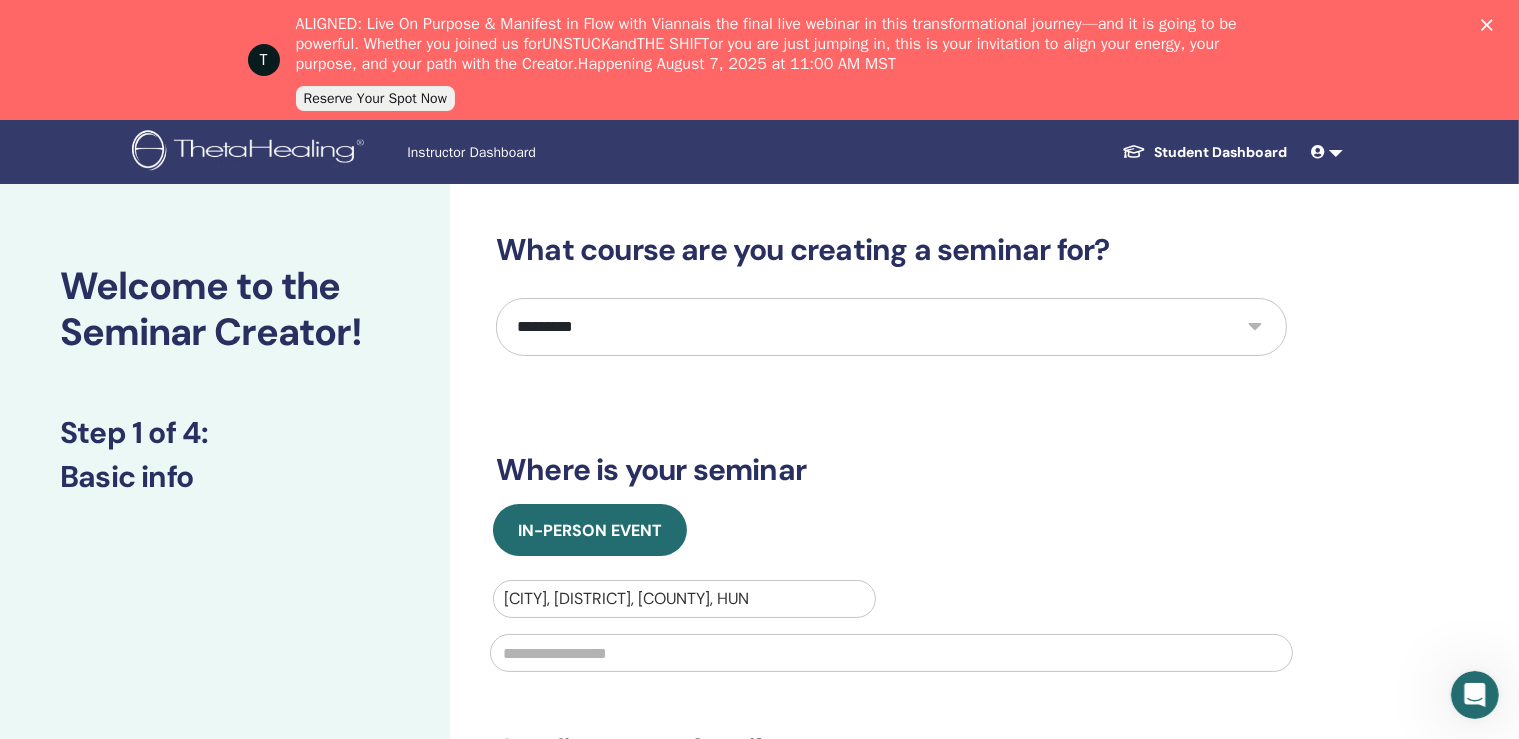 click at bounding box center [891, 653] 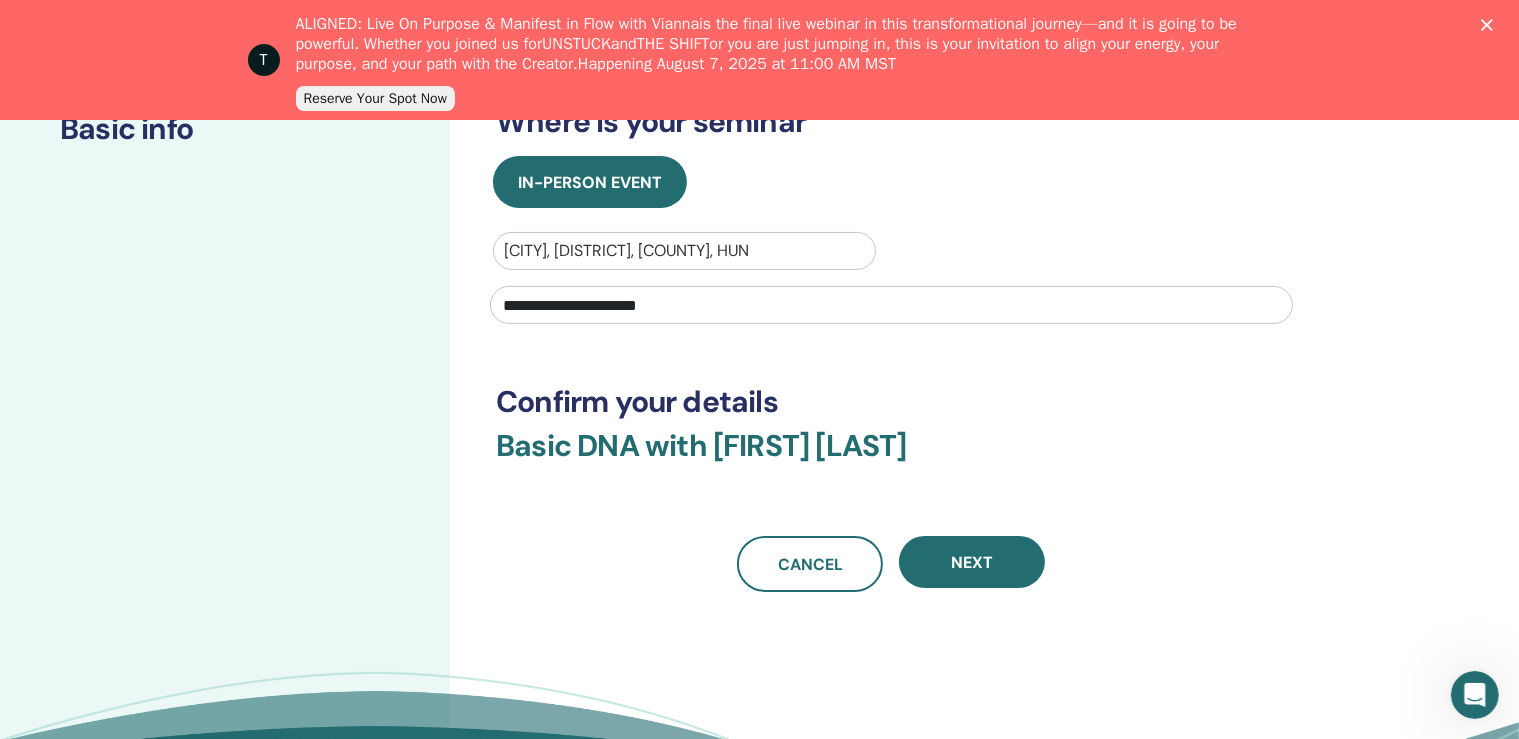 scroll, scrollTop: 374, scrollLeft: 0, axis: vertical 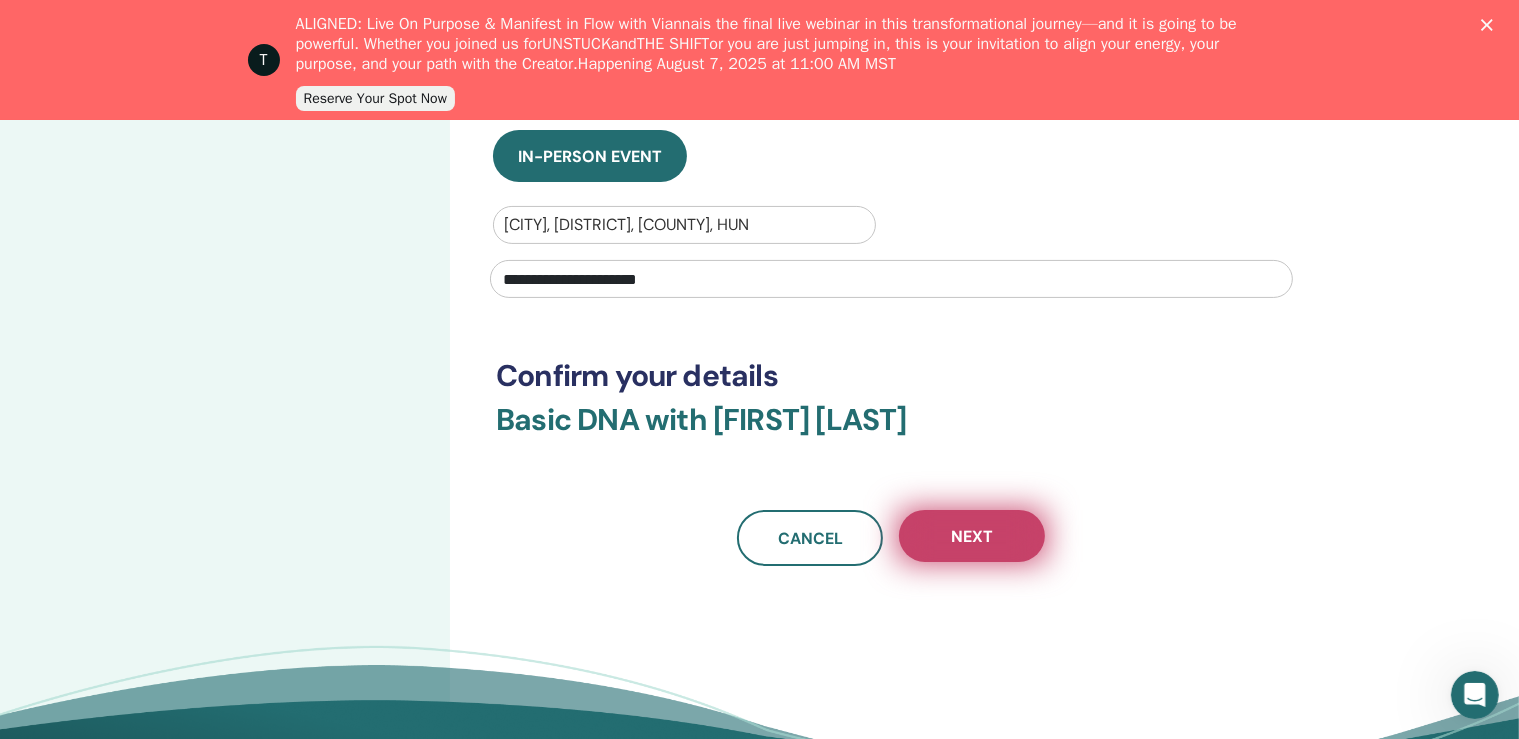 type on "**********" 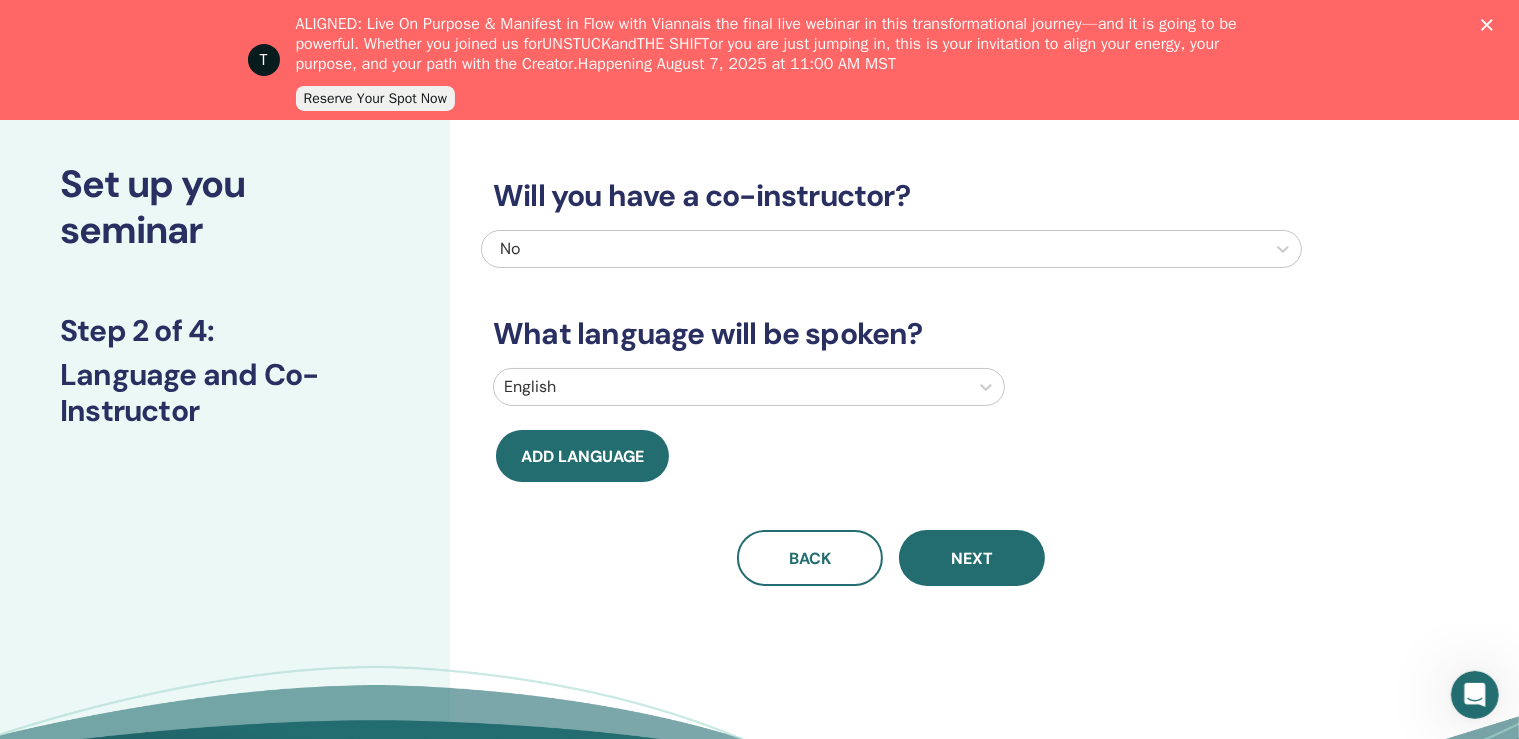 scroll, scrollTop: 103, scrollLeft: 0, axis: vertical 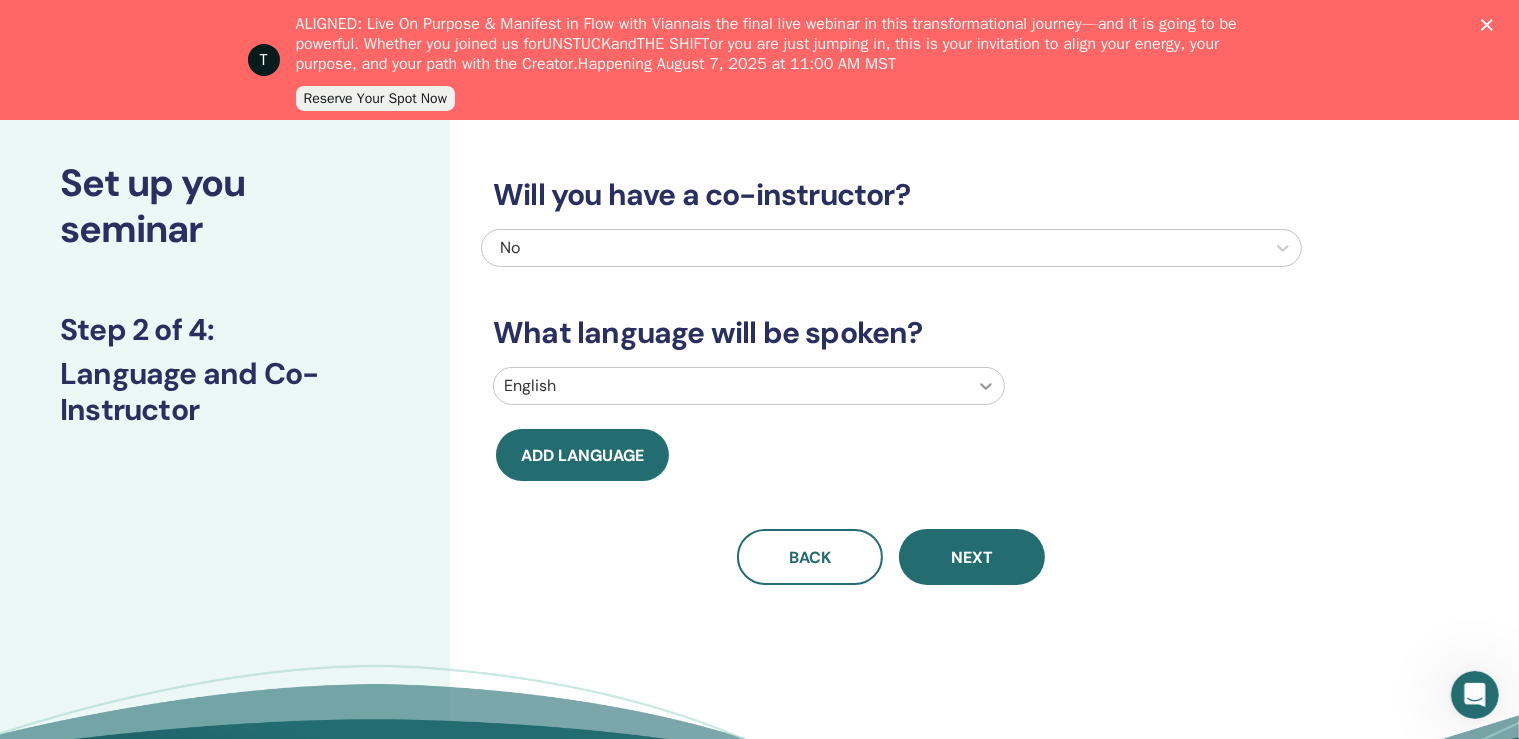 click 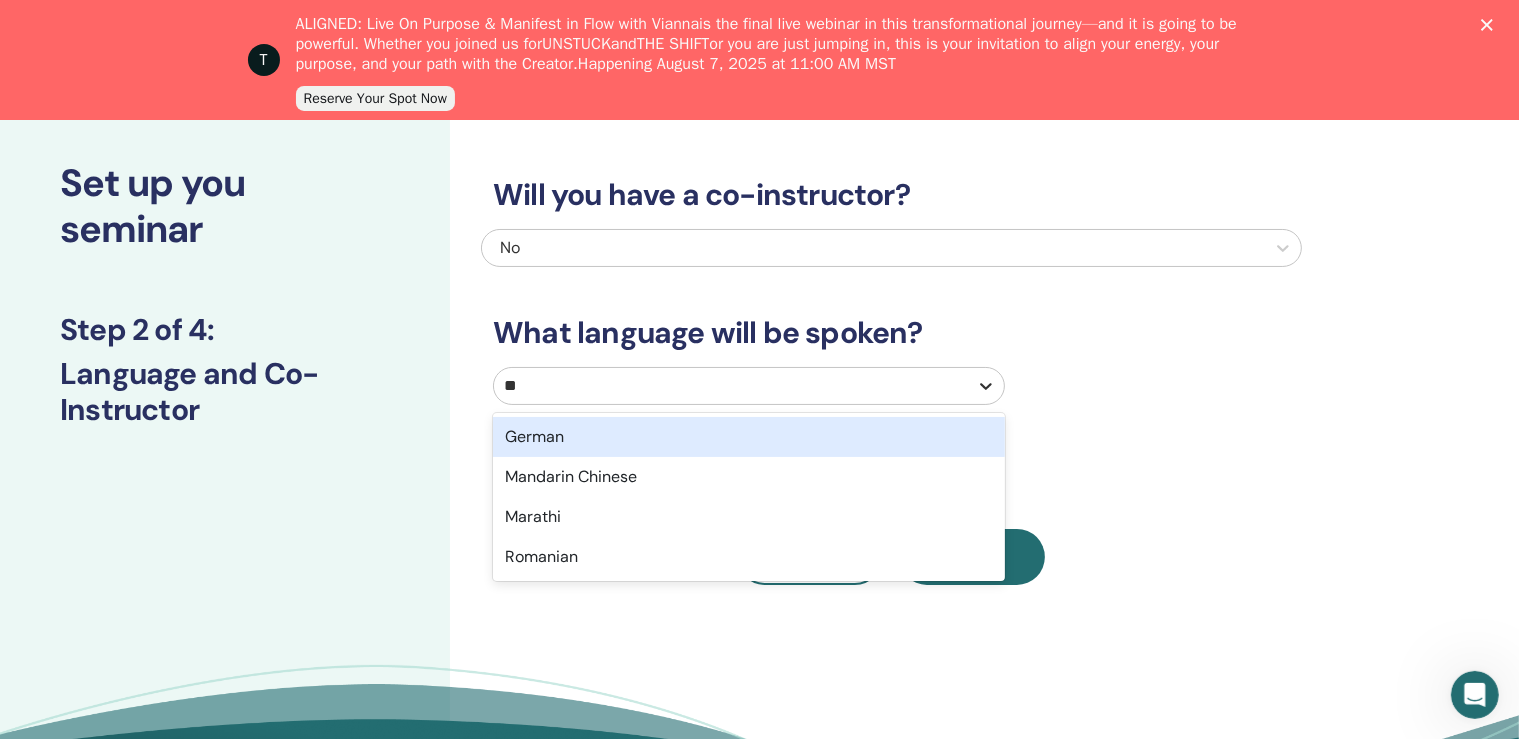 type on "*" 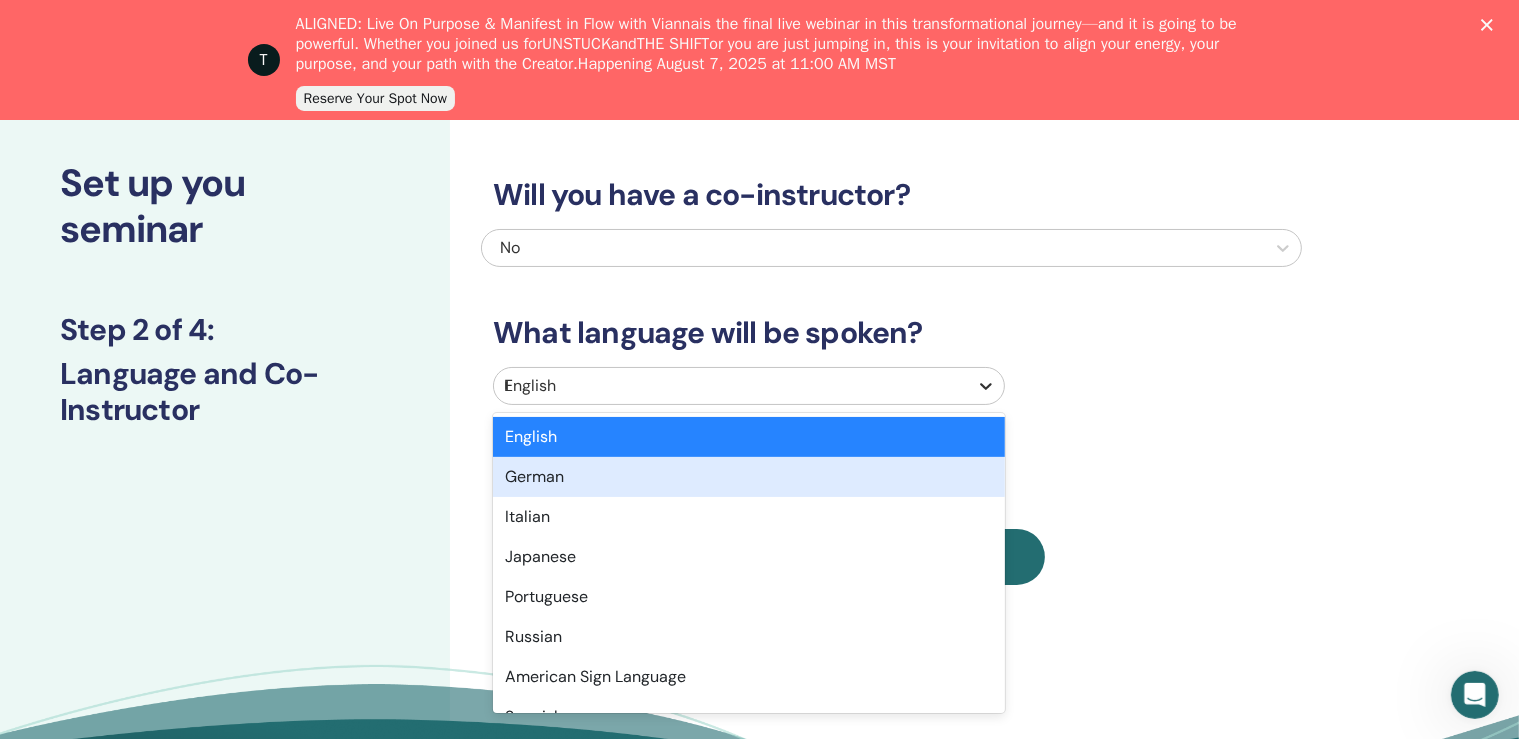 type on "**" 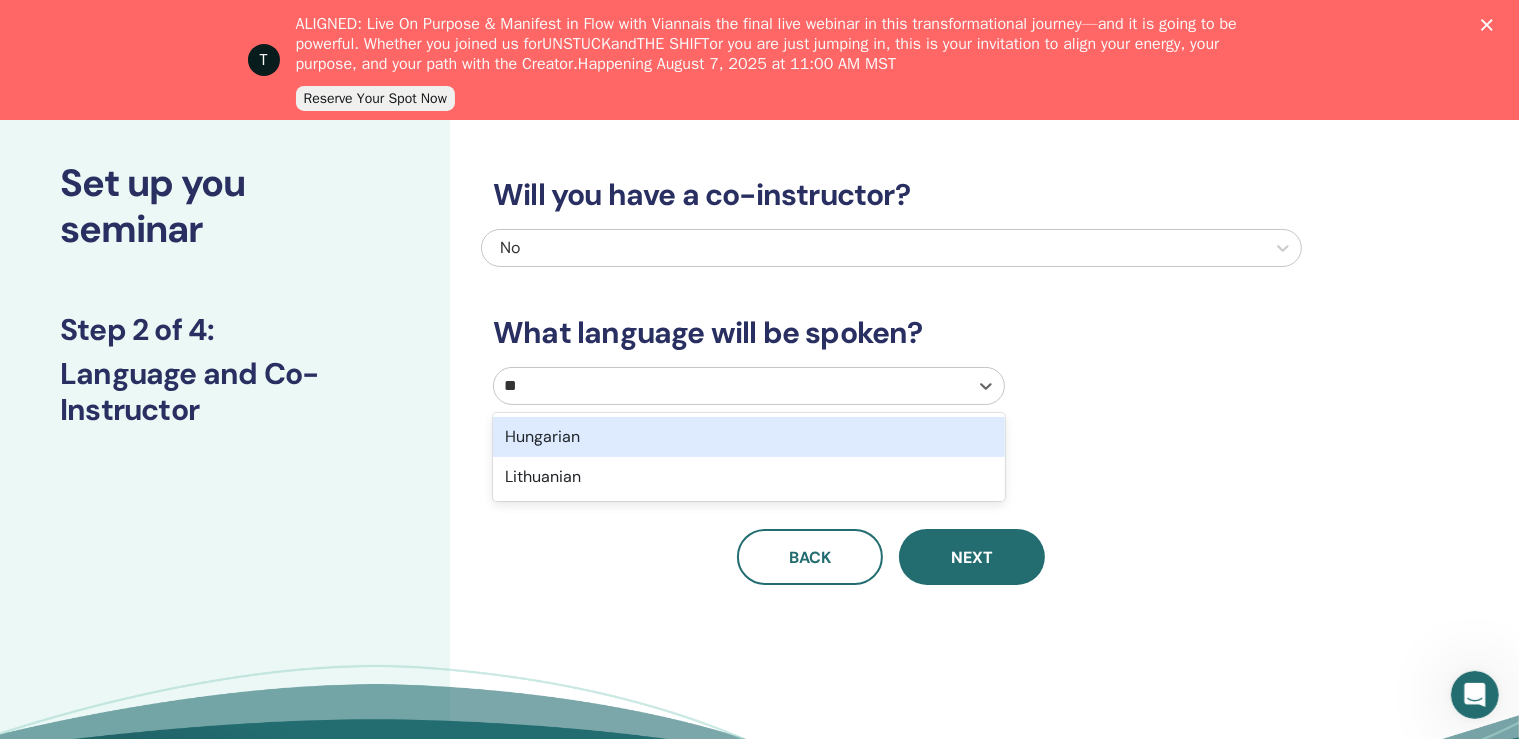 click on "Hungarian" at bounding box center (749, 437) 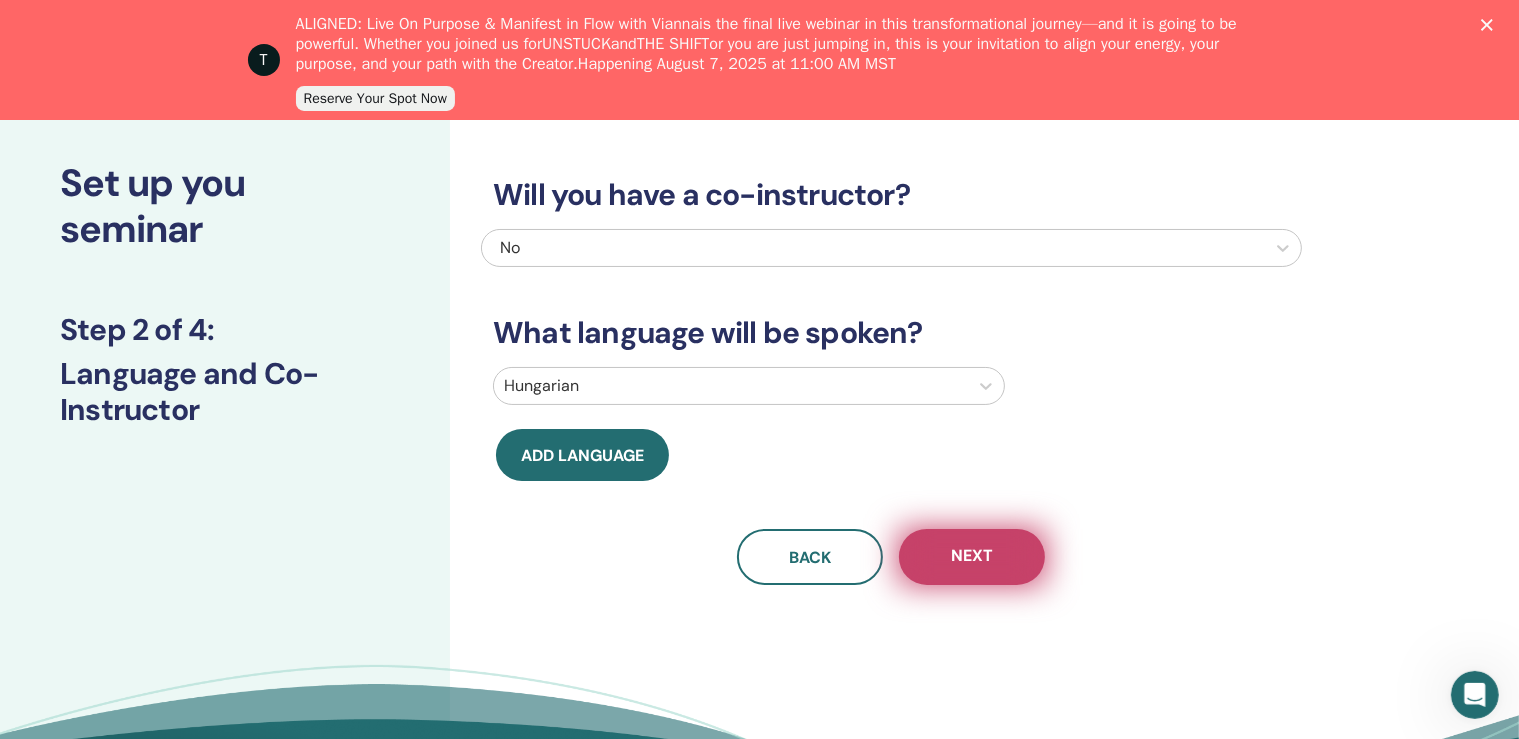 click on "Next" at bounding box center (972, 557) 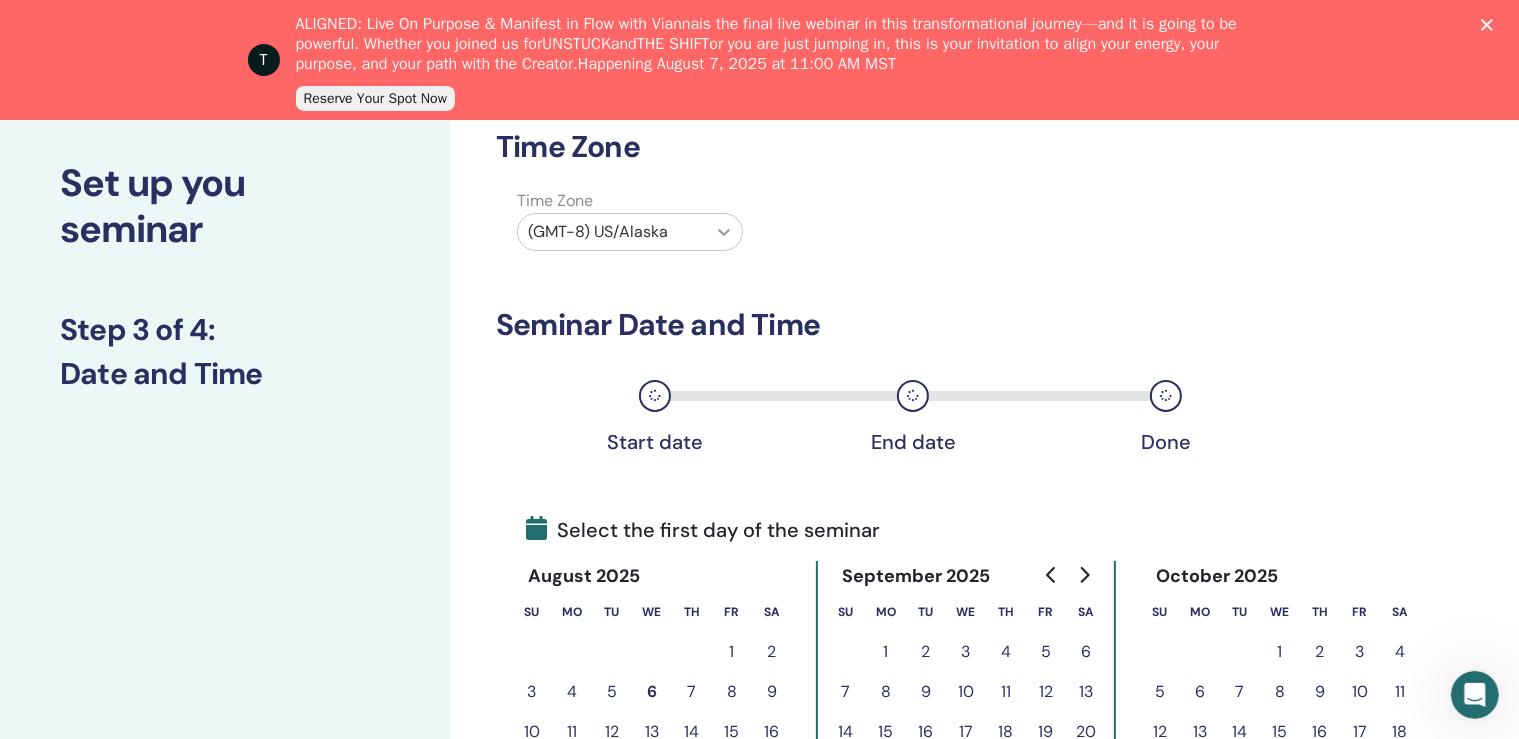 click 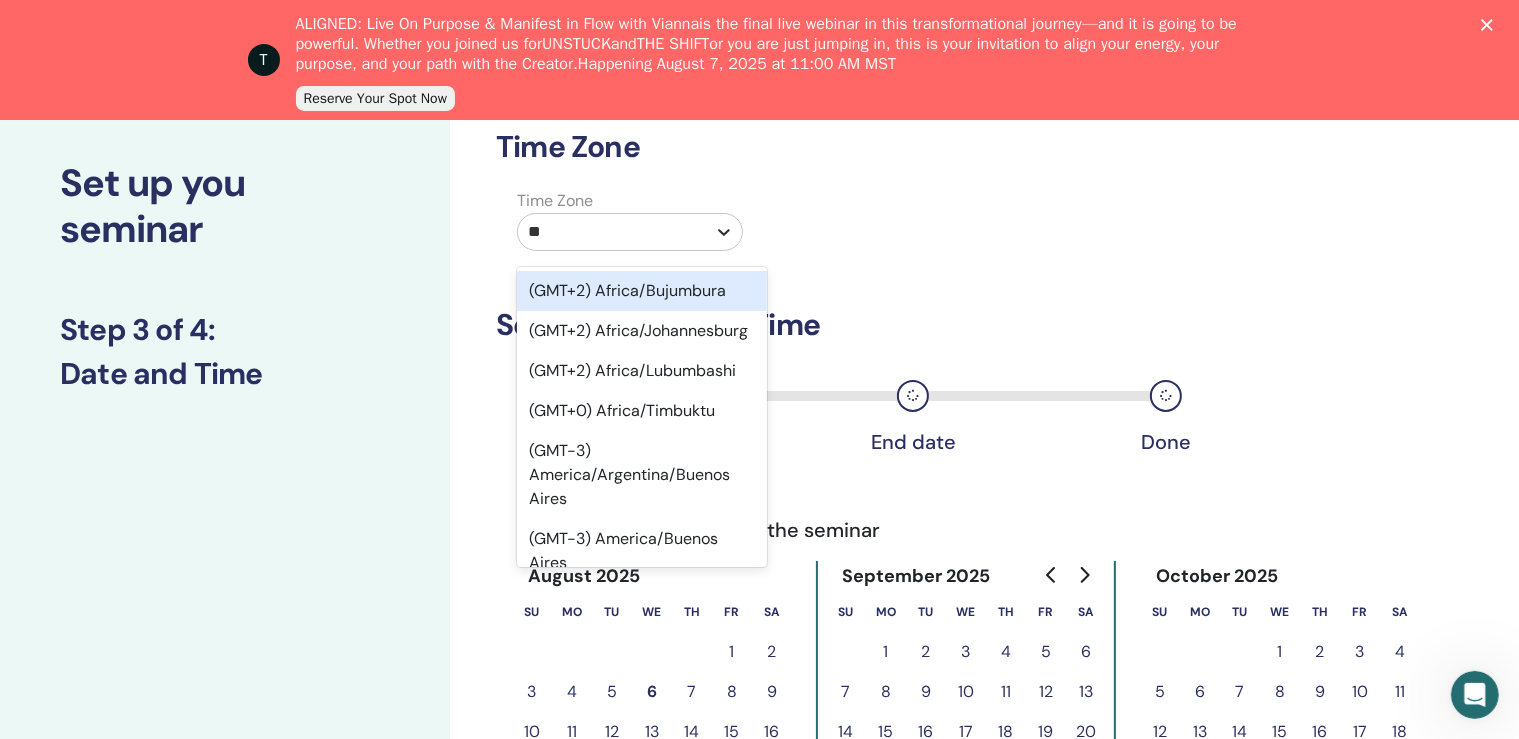 type on "***" 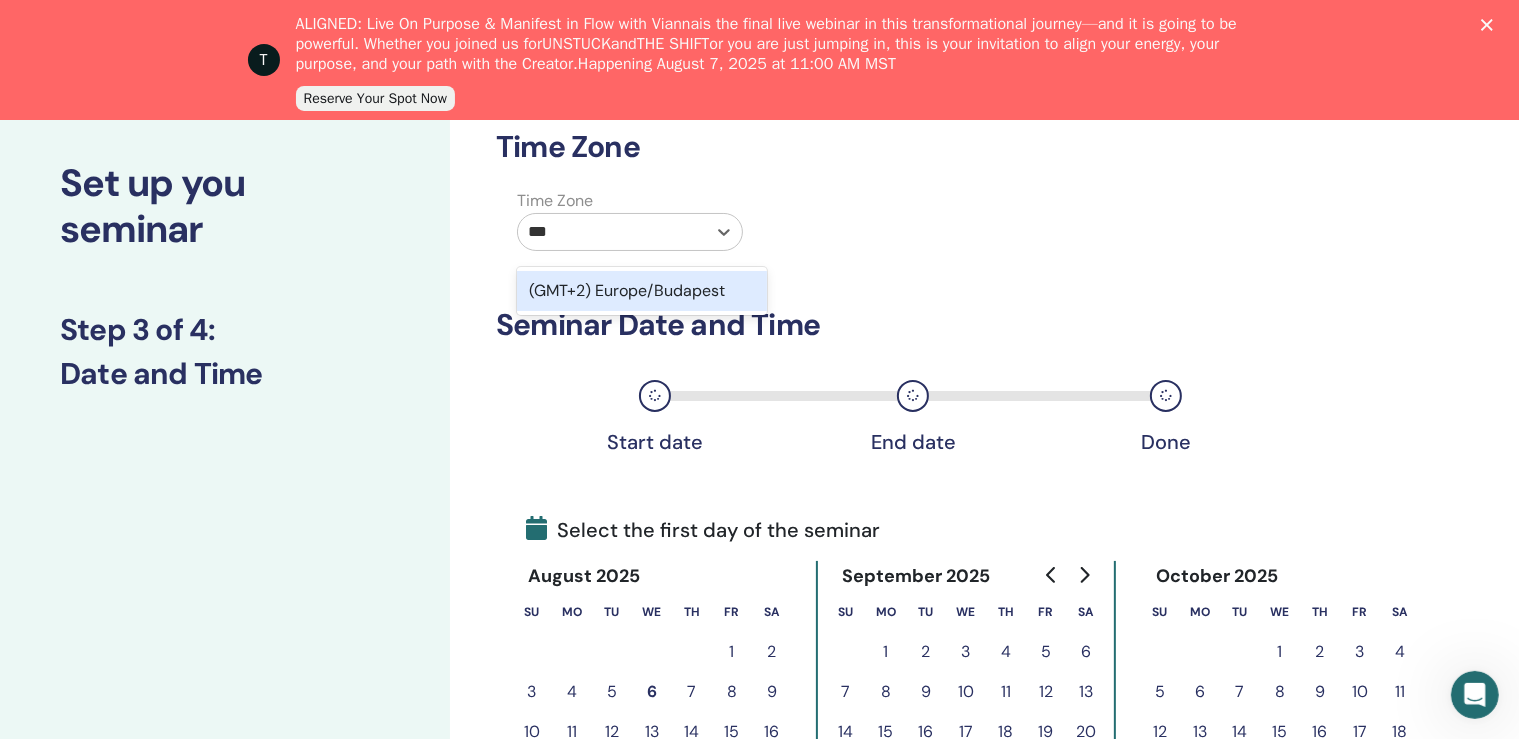 click on "(GMT+2) Europe/Budapest" at bounding box center [642, 291] 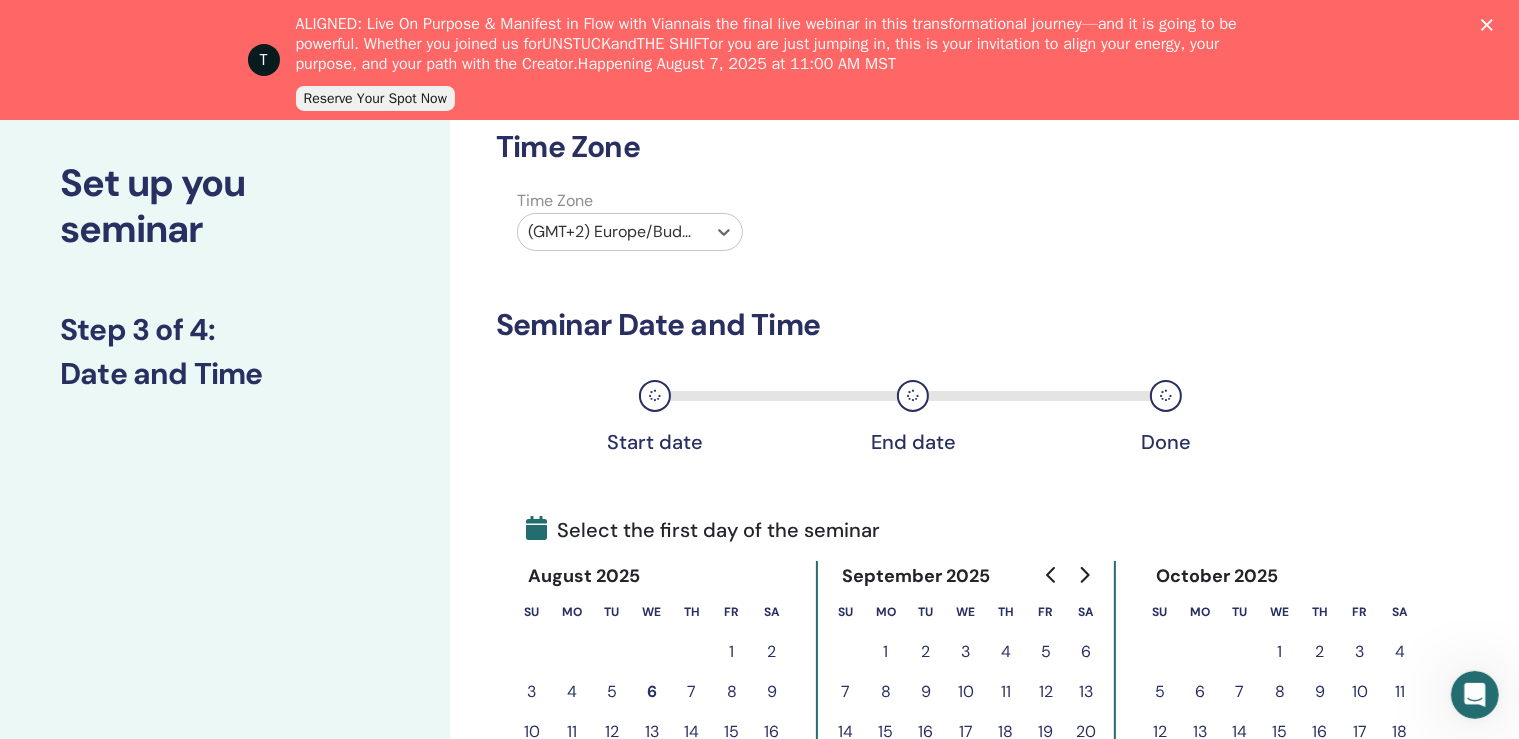click on "8" at bounding box center (732, 692) 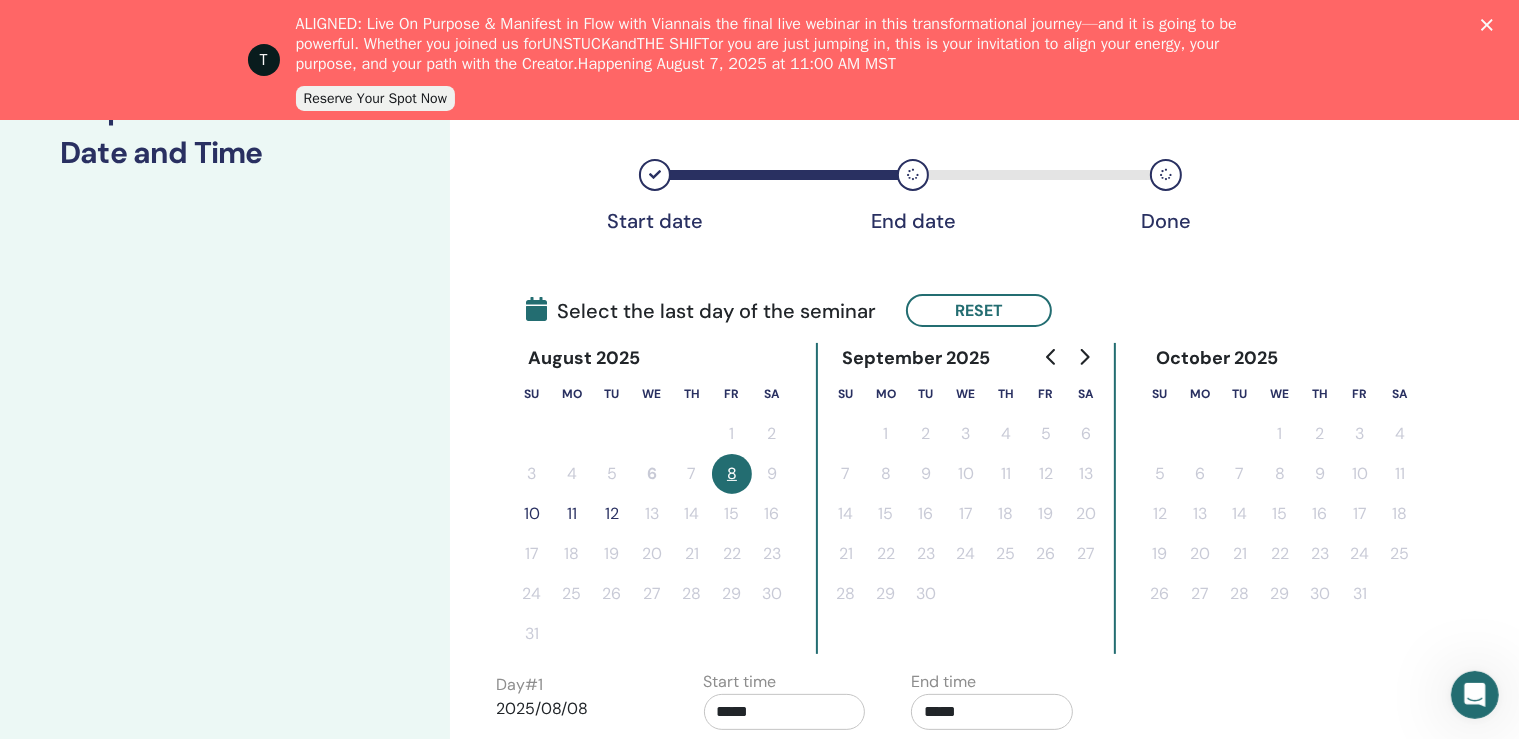 scroll, scrollTop: 330, scrollLeft: 0, axis: vertical 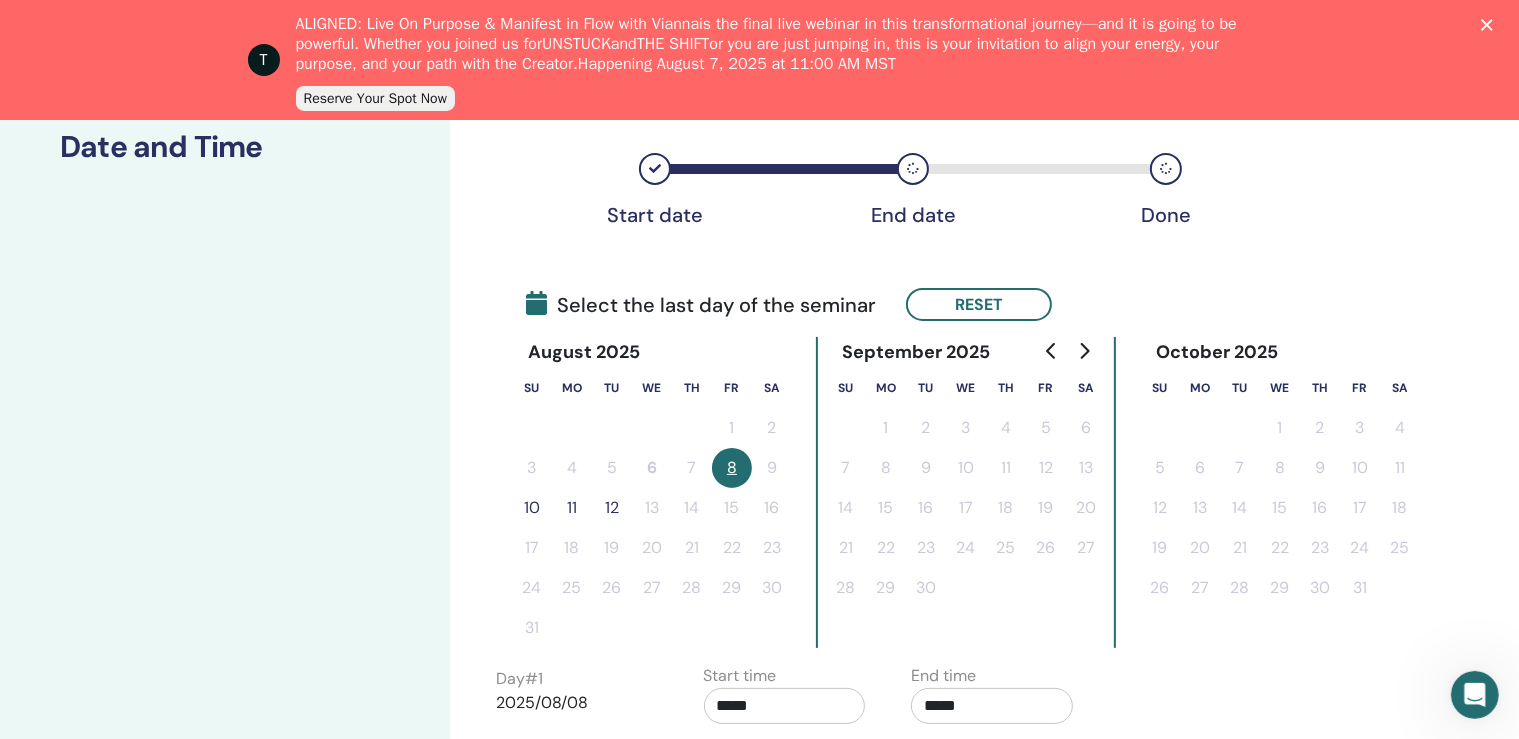 click on "10" at bounding box center [532, 508] 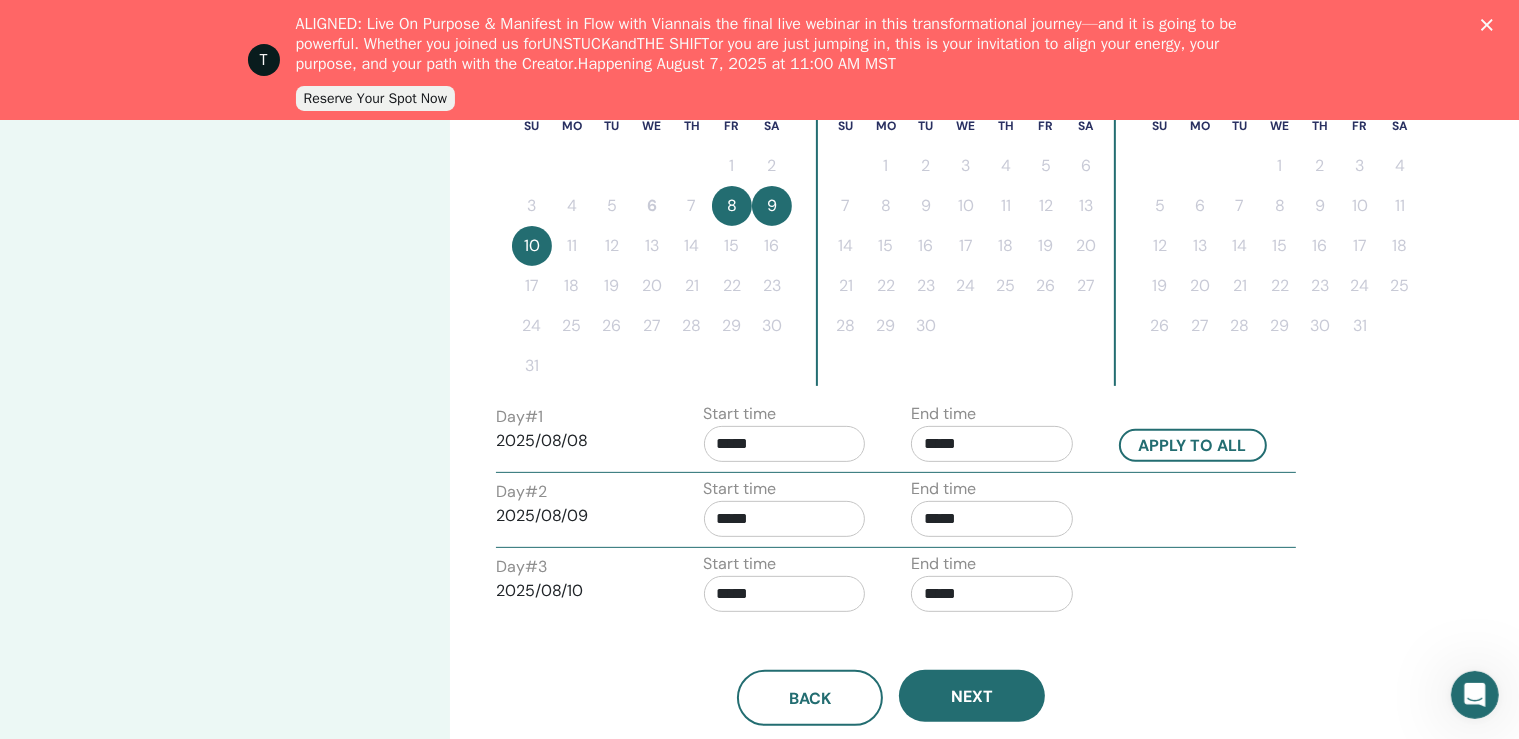 scroll, scrollTop: 597, scrollLeft: 0, axis: vertical 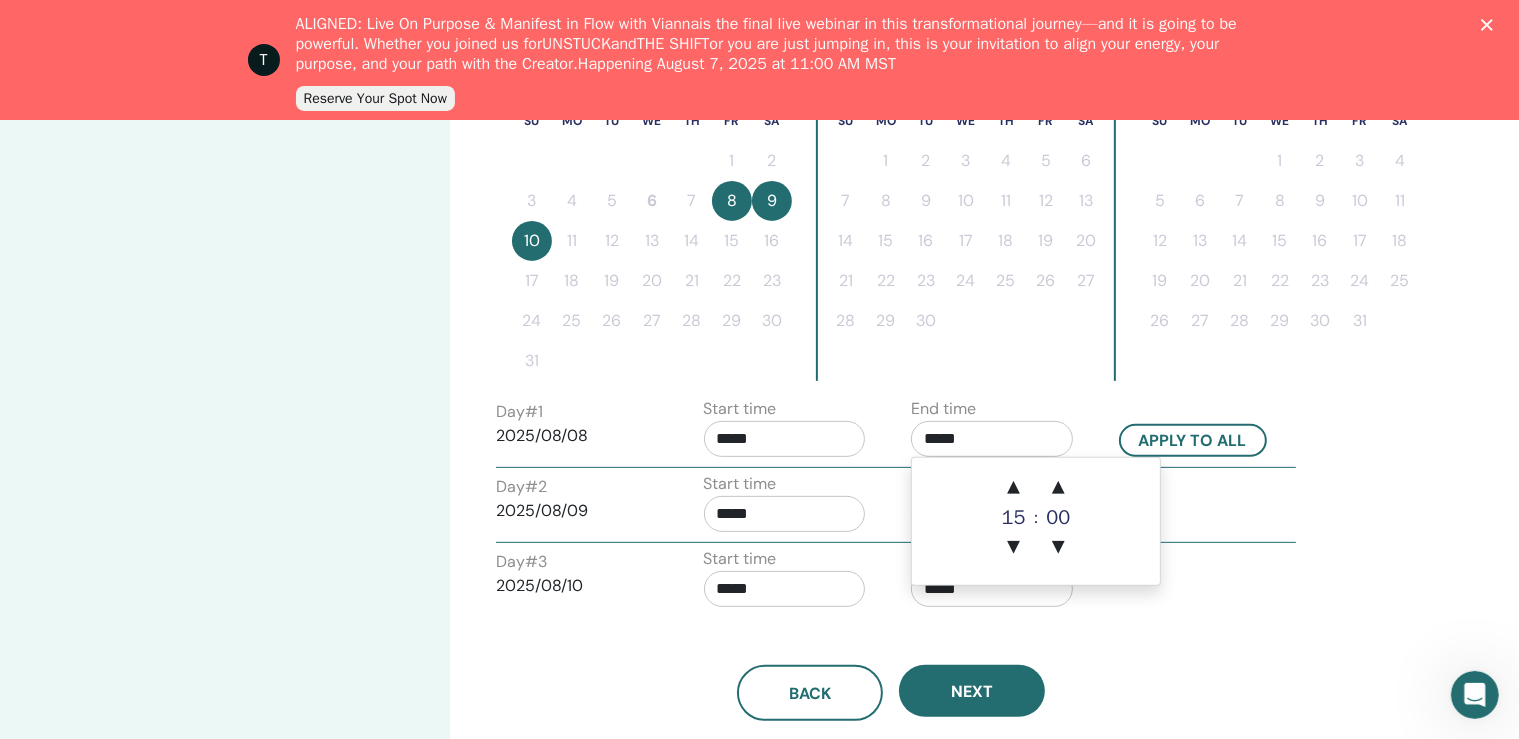 click on "*****" at bounding box center [992, 439] 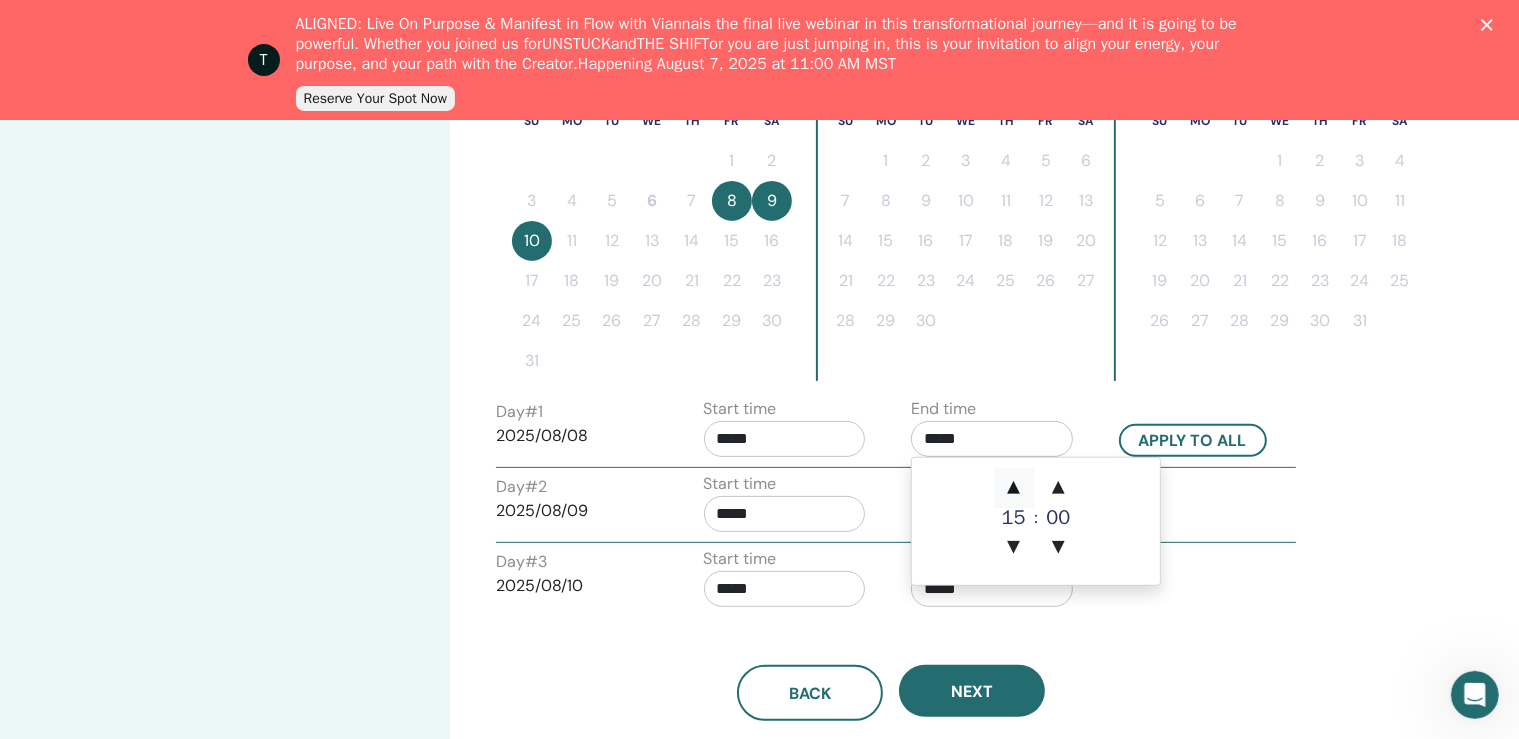 click on "▲" at bounding box center [1014, 488] 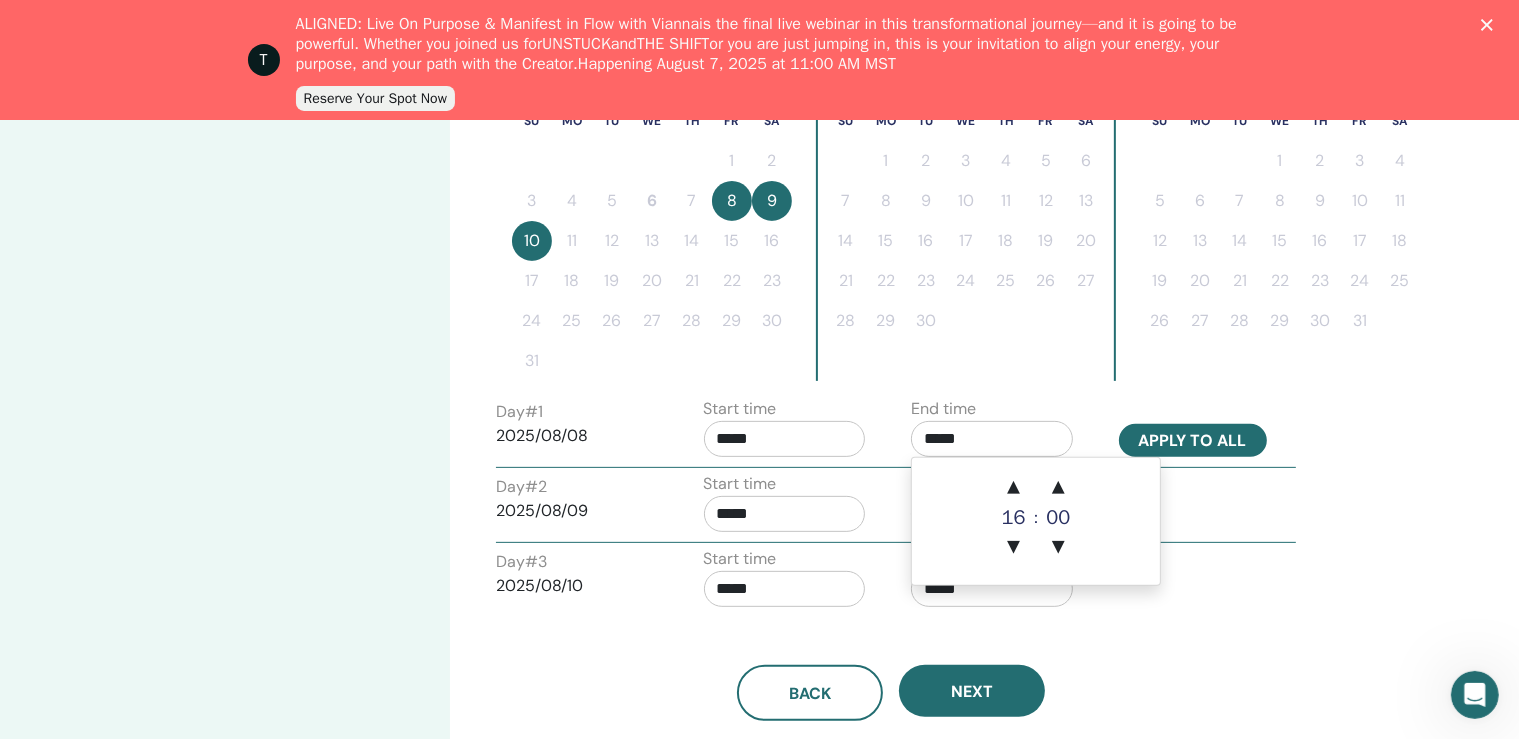 click on "Apply to all" at bounding box center [1193, 440] 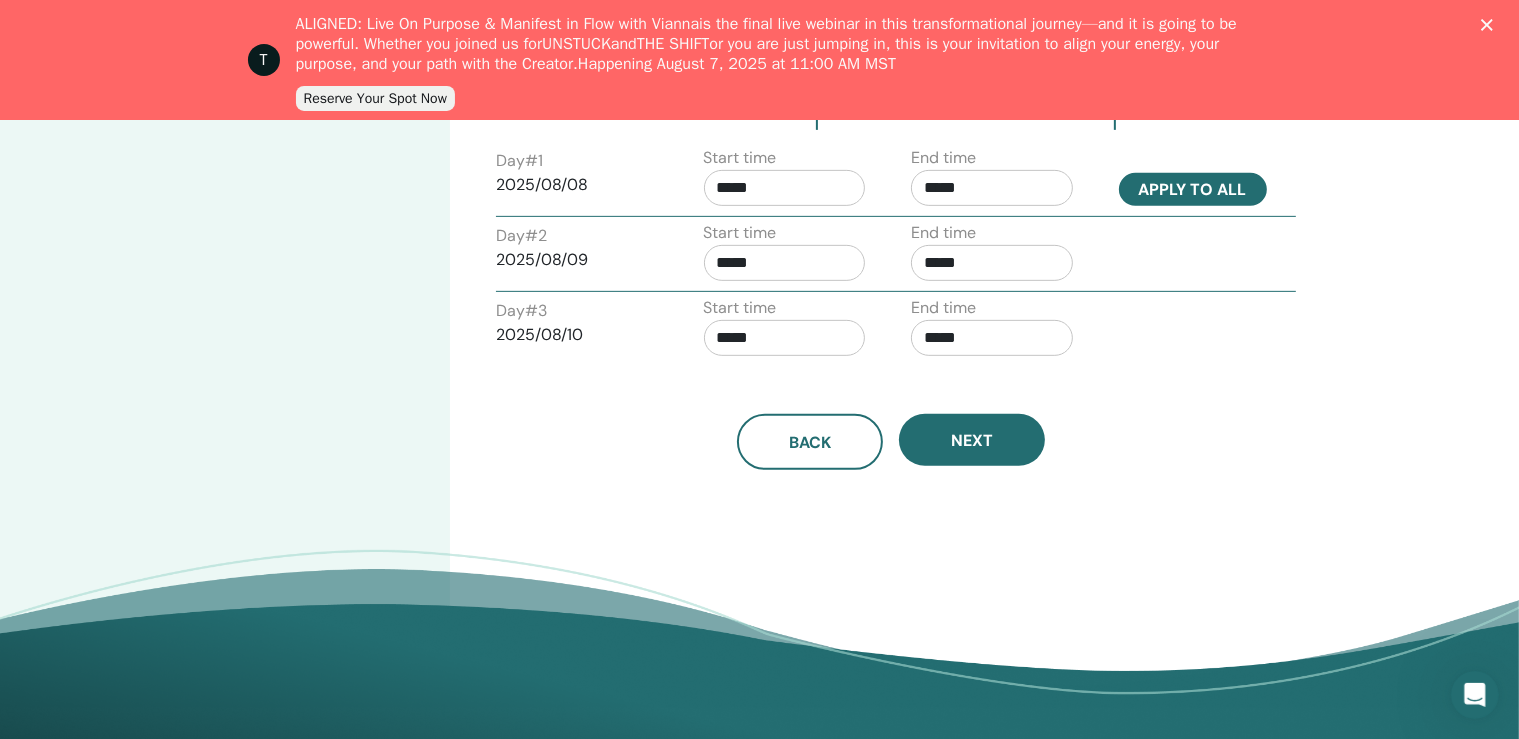 scroll, scrollTop: 849, scrollLeft: 0, axis: vertical 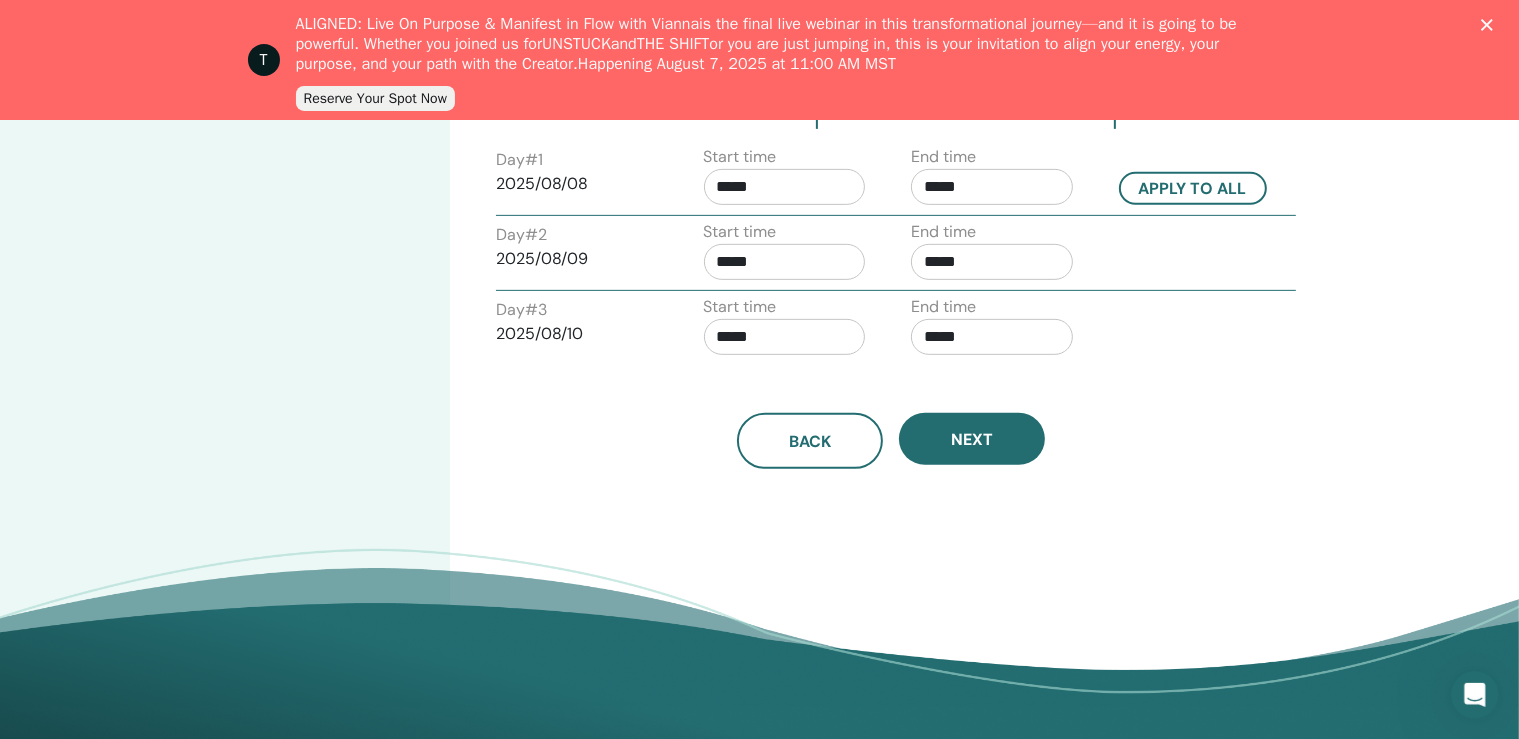 click on "*****" at bounding box center (785, 337) 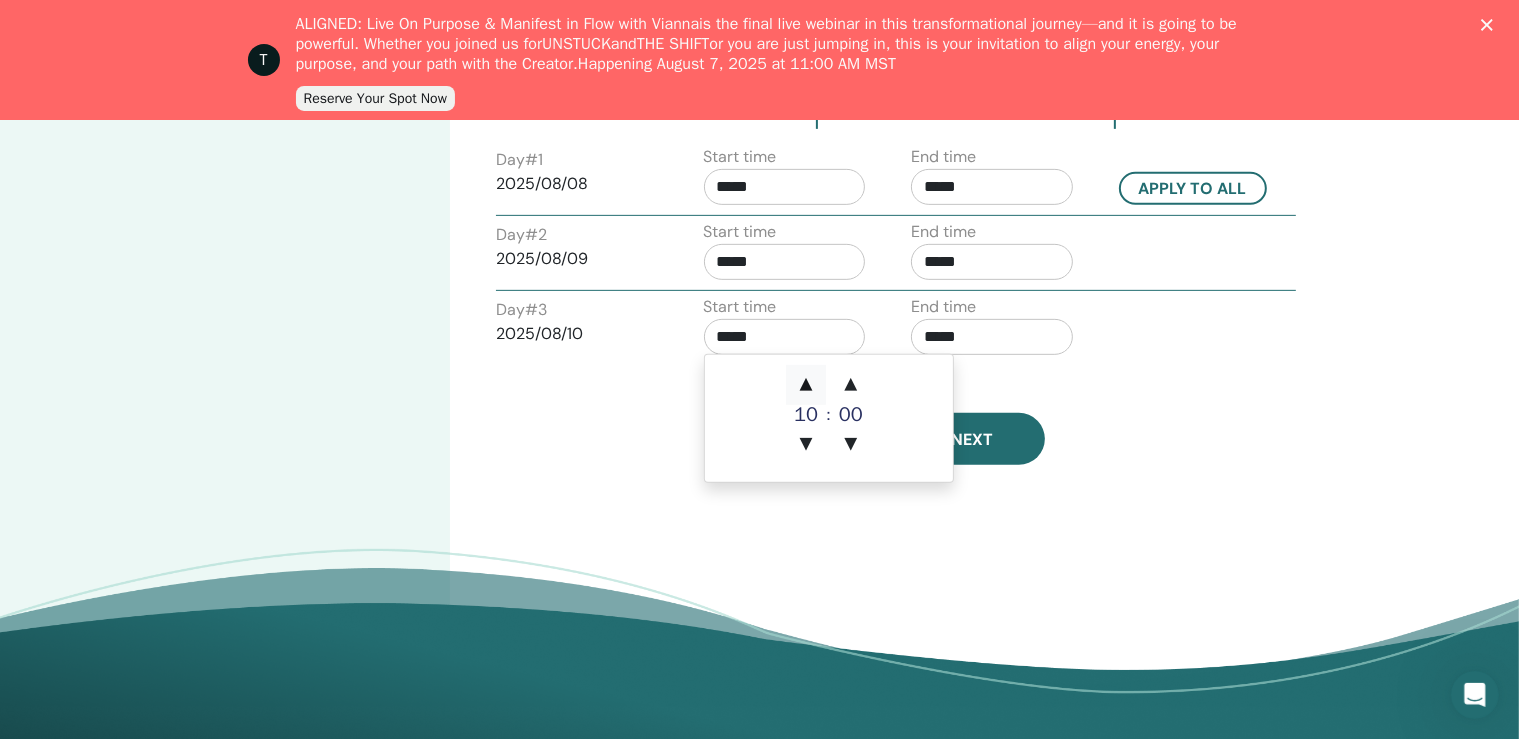 click on "▲" at bounding box center (806, 385) 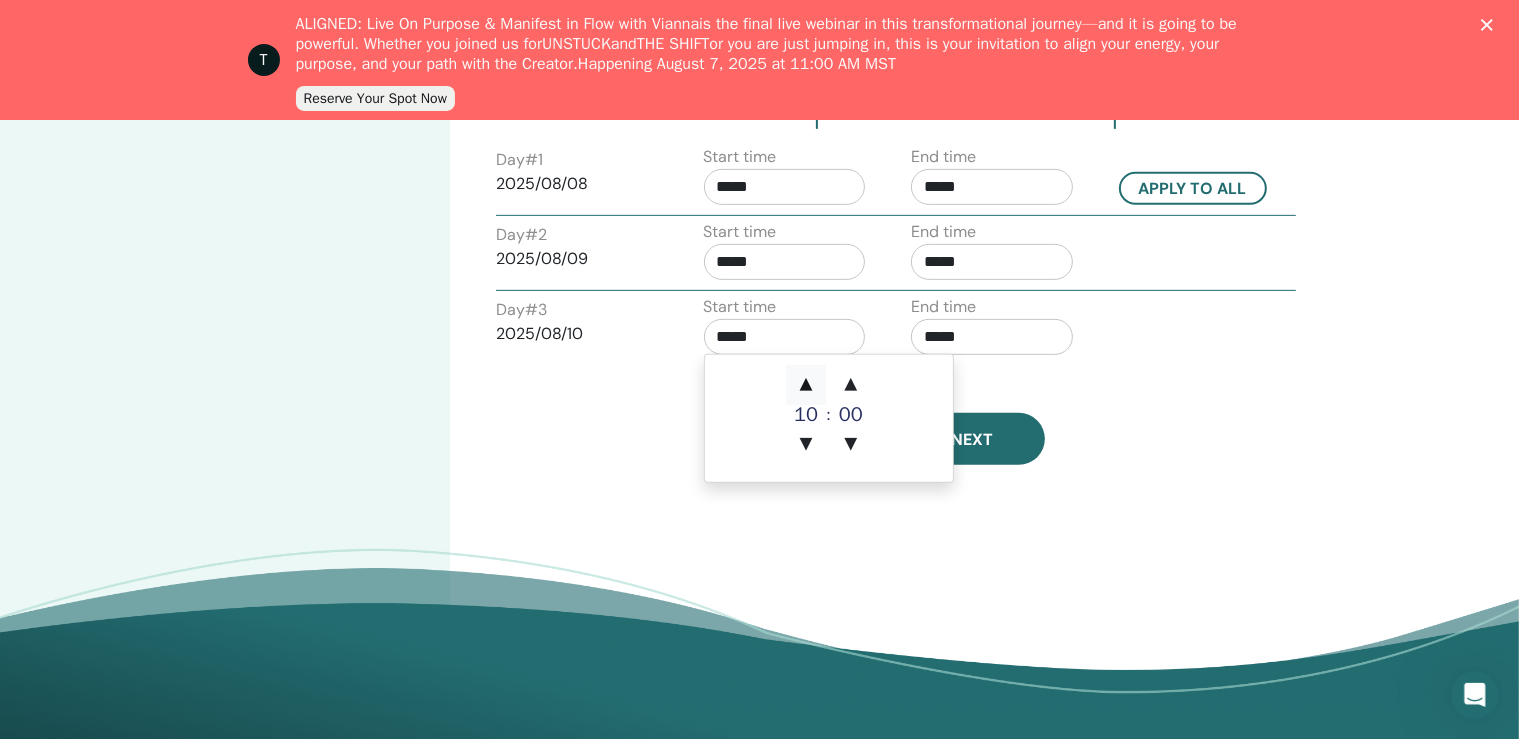 click on "▲" at bounding box center (806, 385) 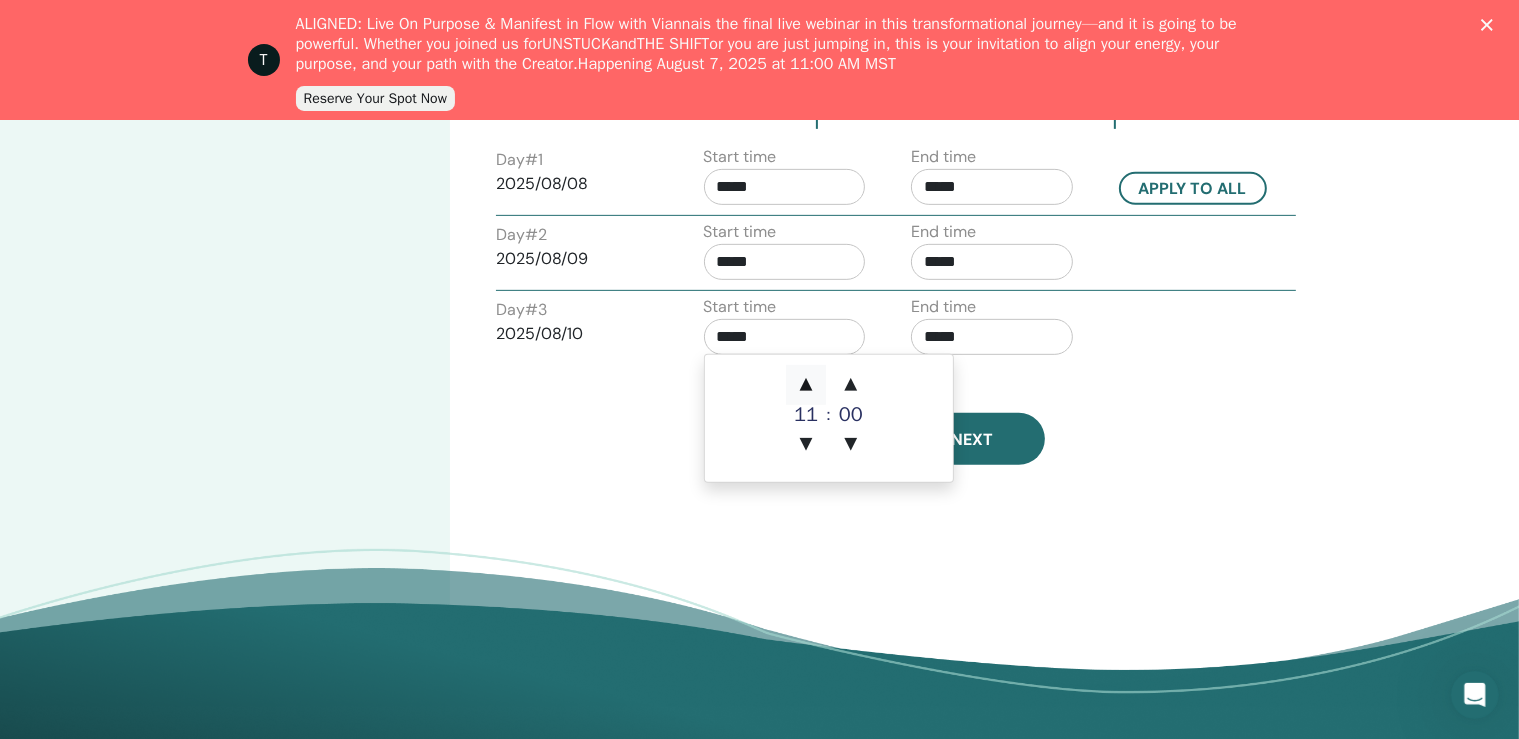 click on "▲" at bounding box center [806, 385] 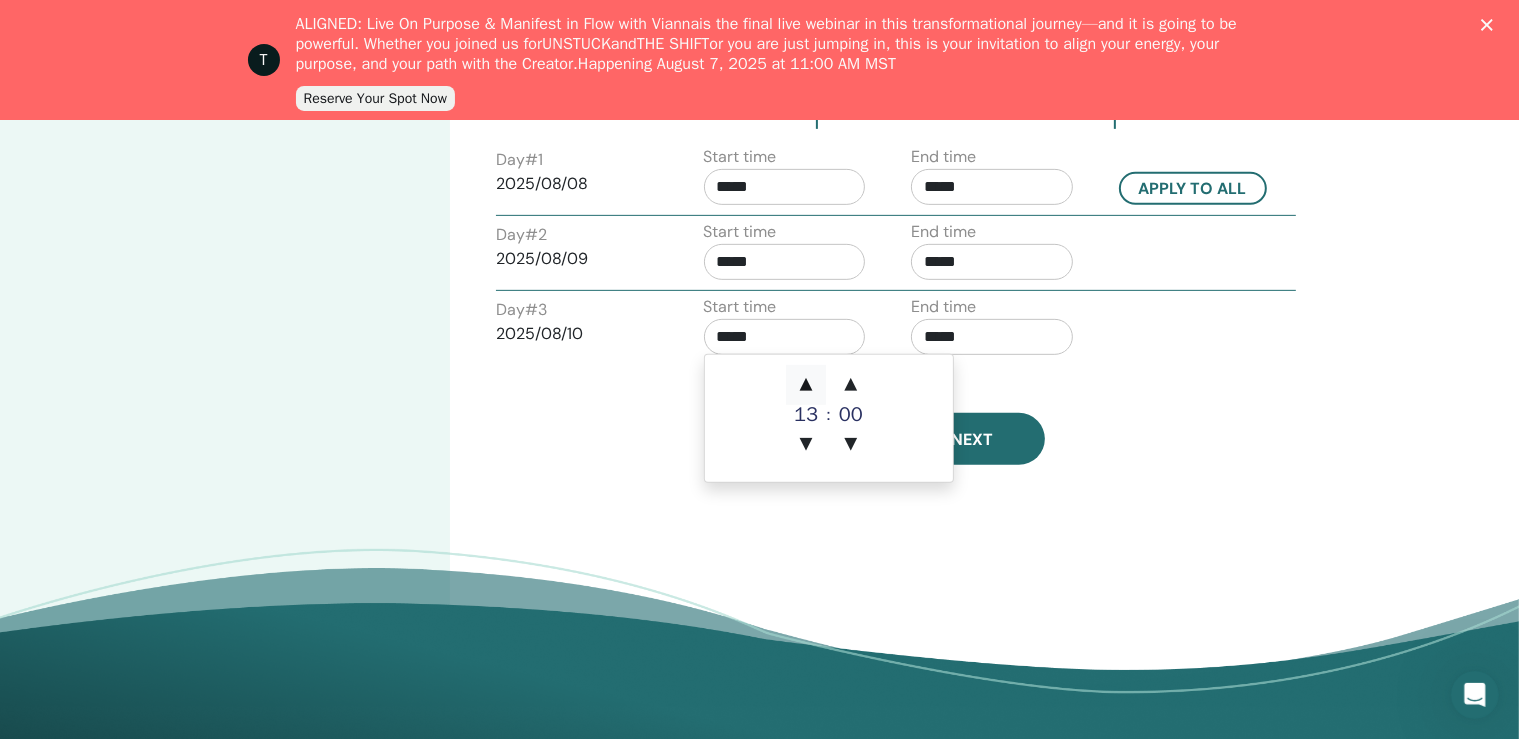 click on "▲" at bounding box center [806, 385] 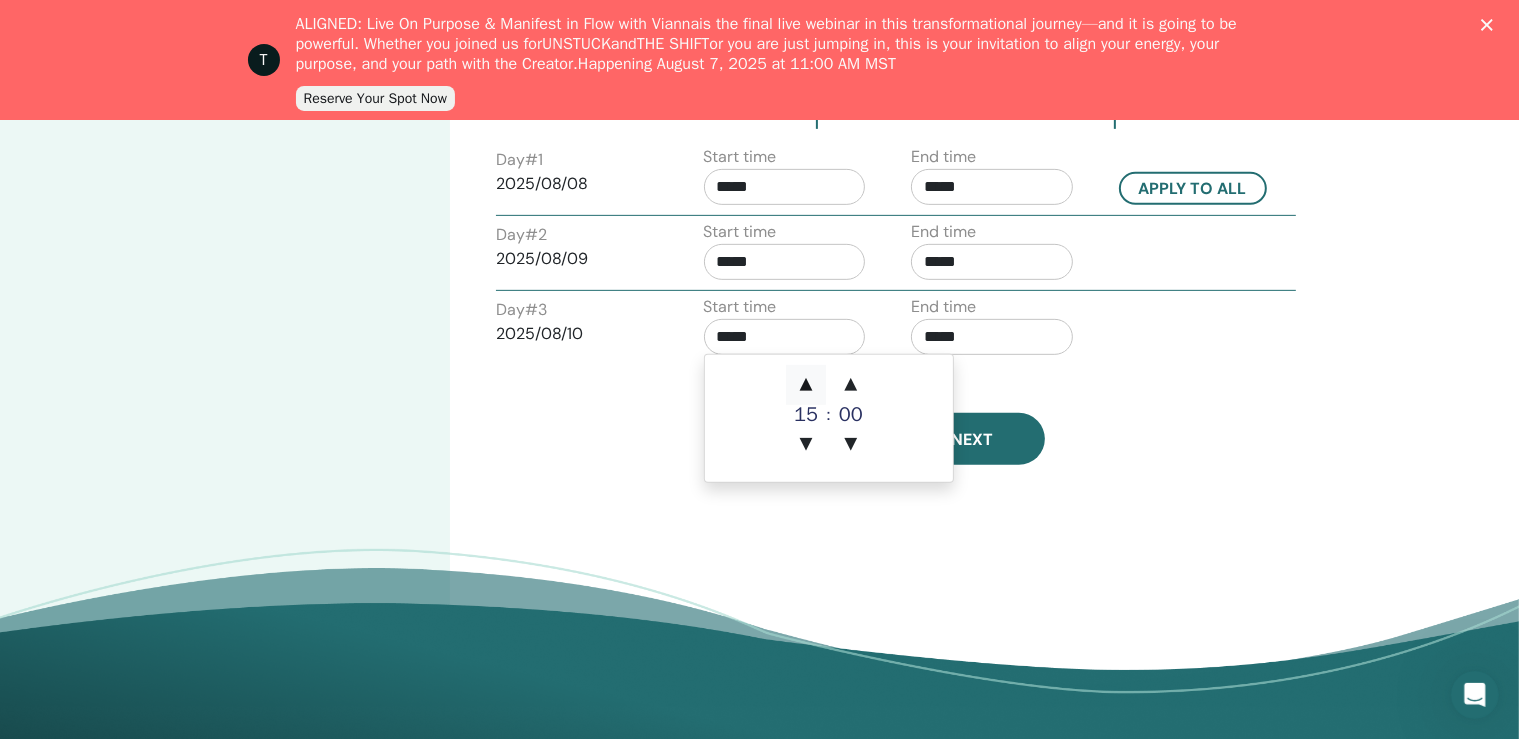 click on "▲" at bounding box center [806, 385] 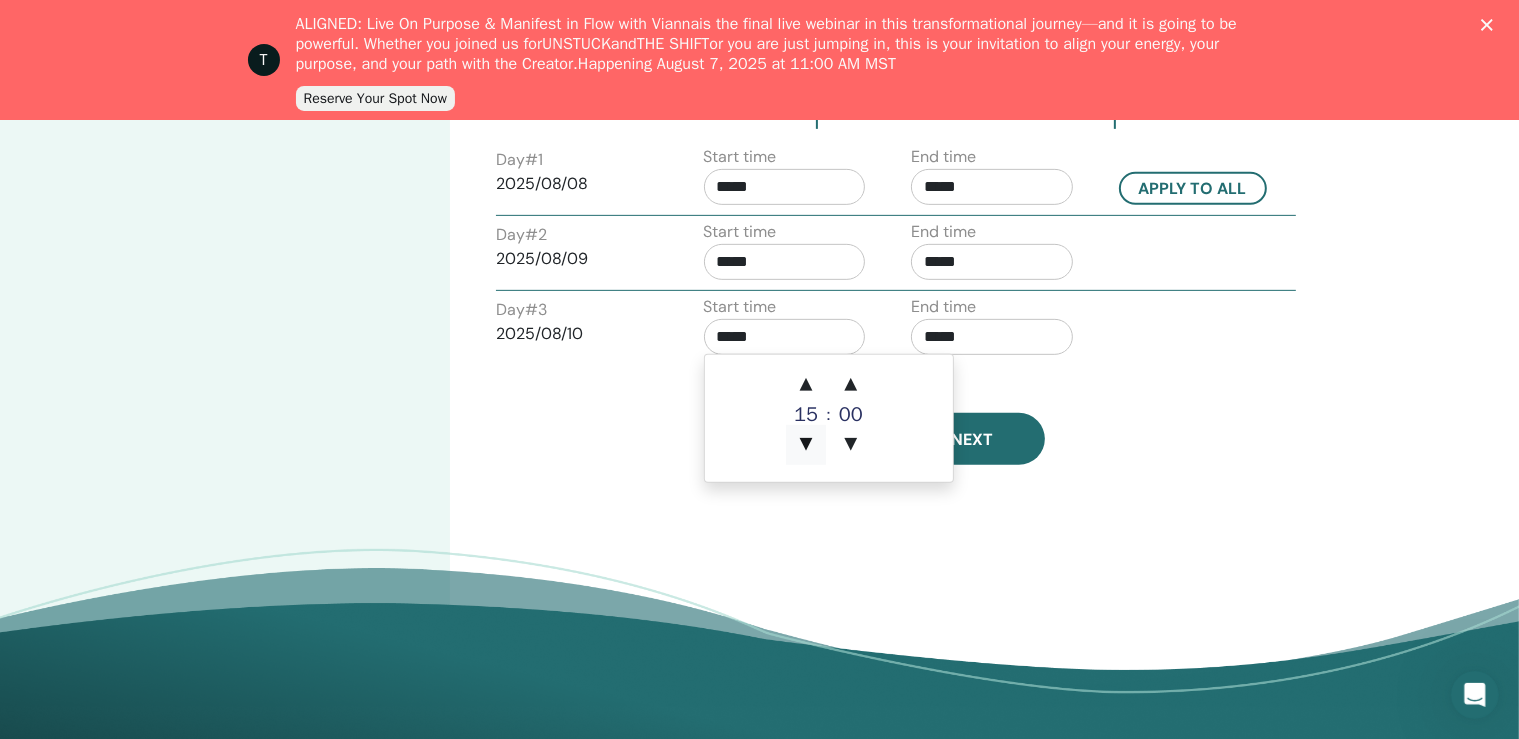 click on "▼" at bounding box center (806, 445) 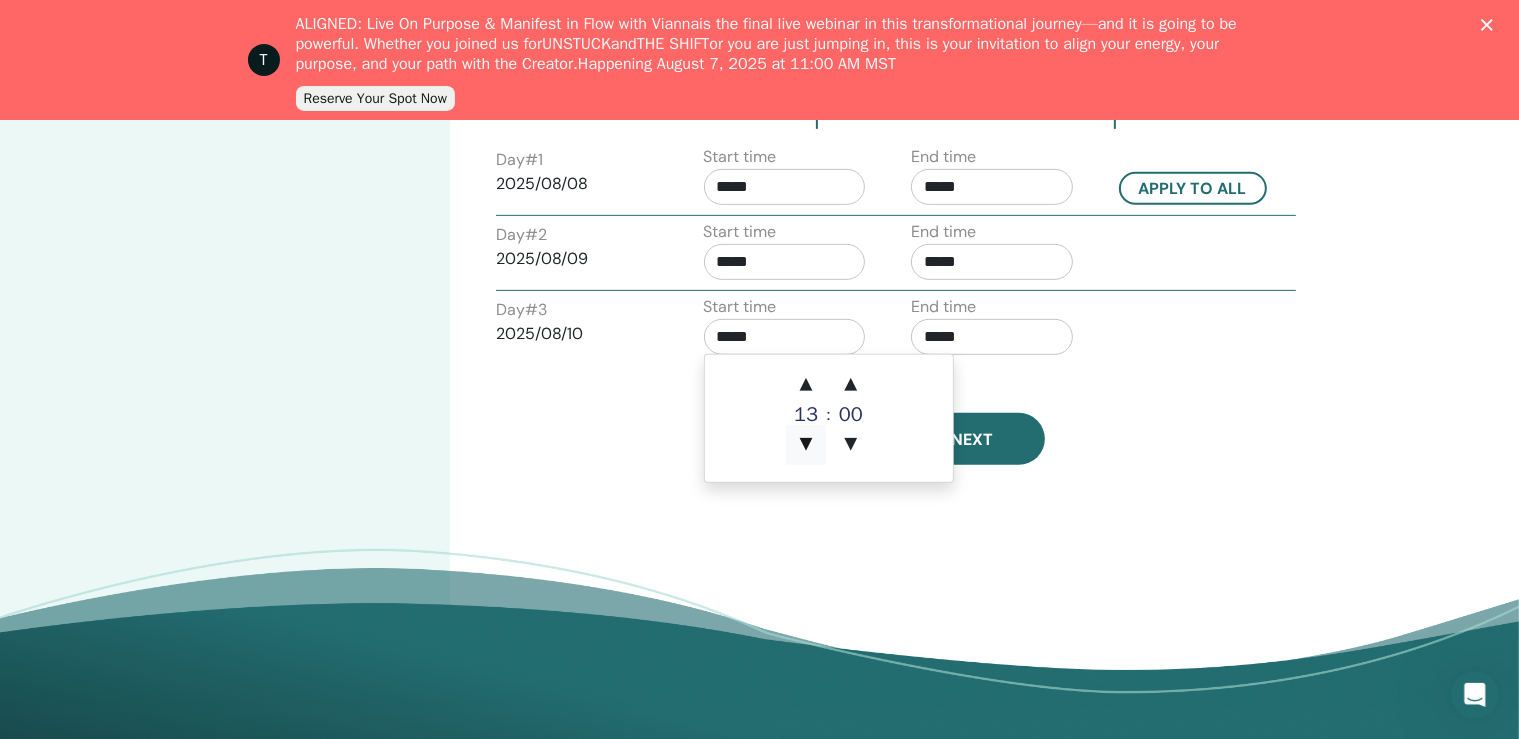 click on "▼" at bounding box center (806, 445) 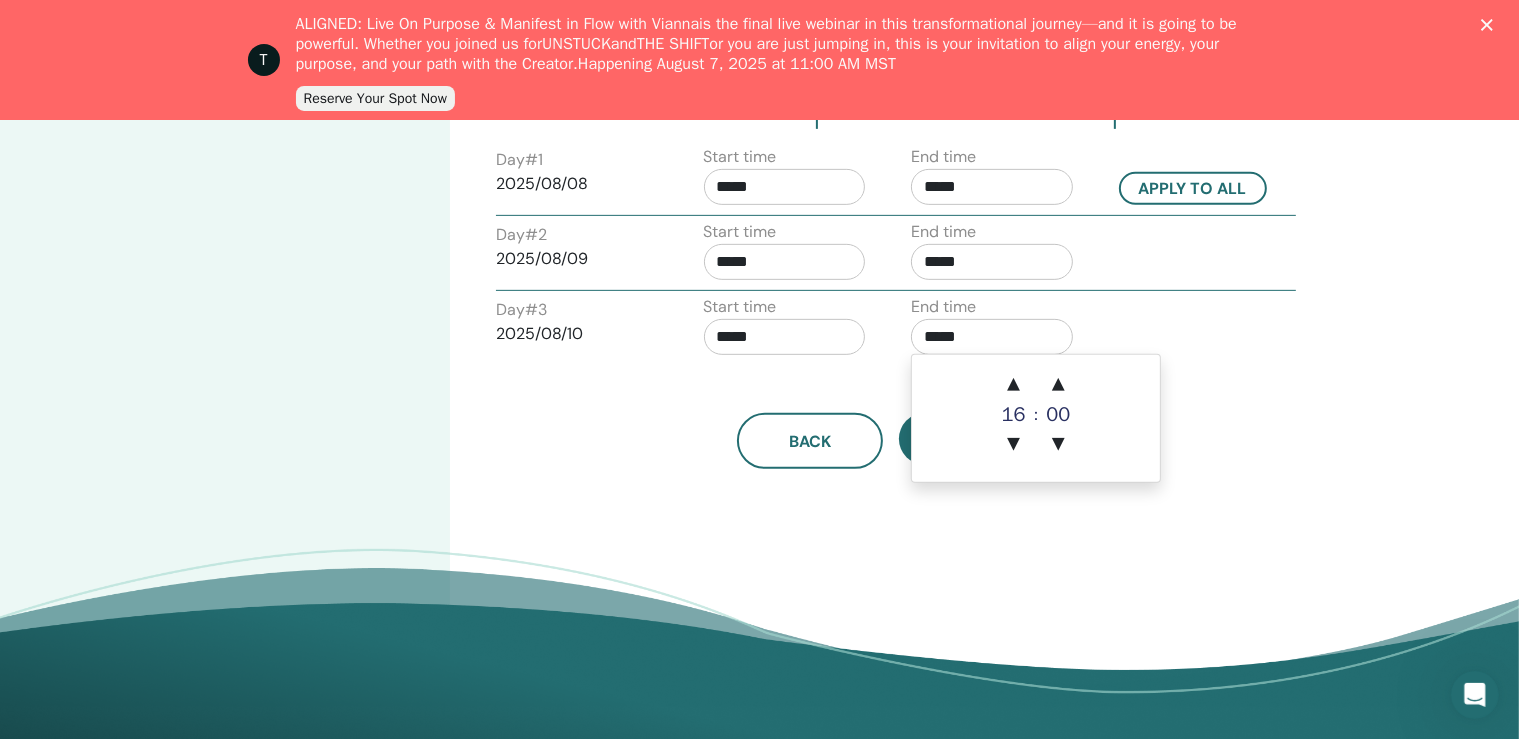 click on "*****" at bounding box center (992, 337) 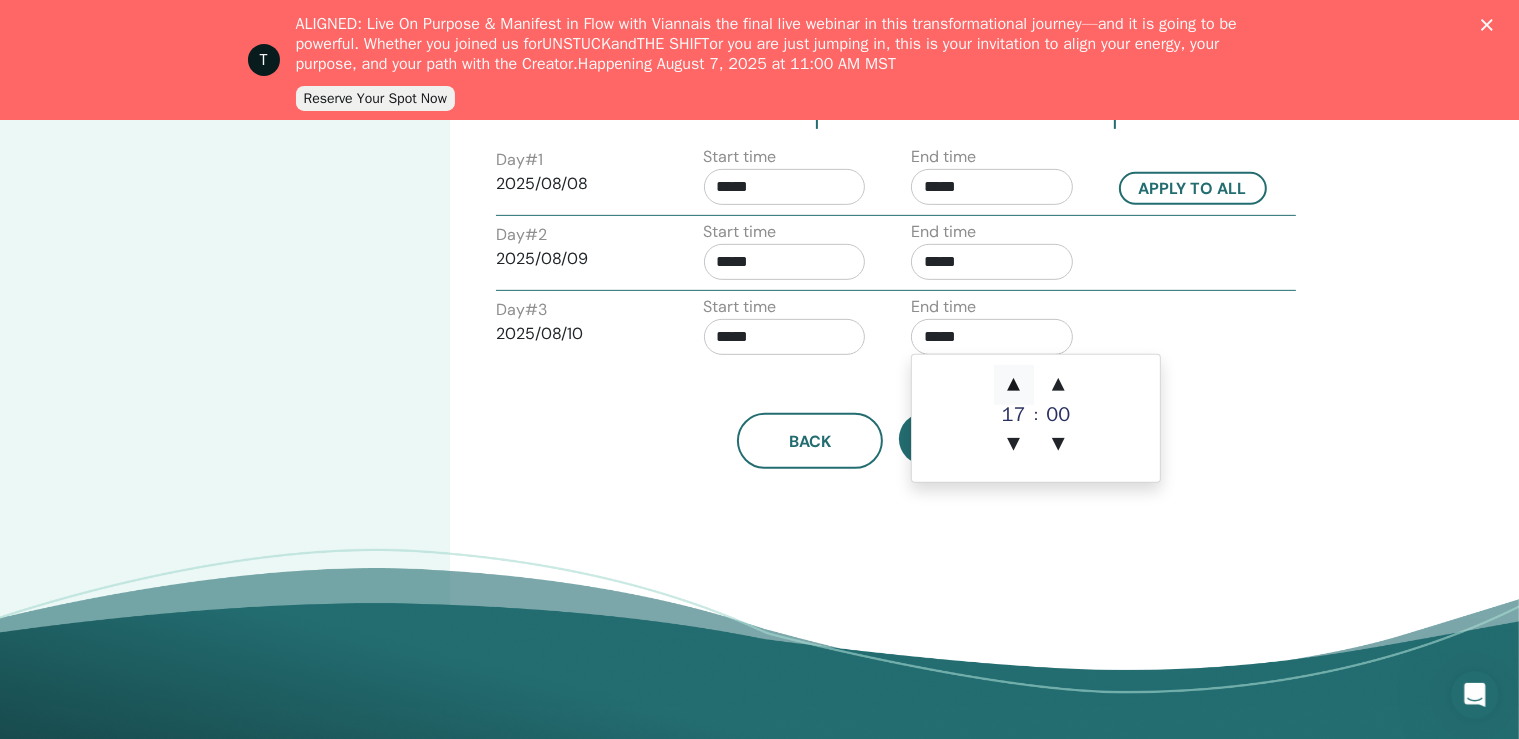 click on "▲" at bounding box center [1014, 385] 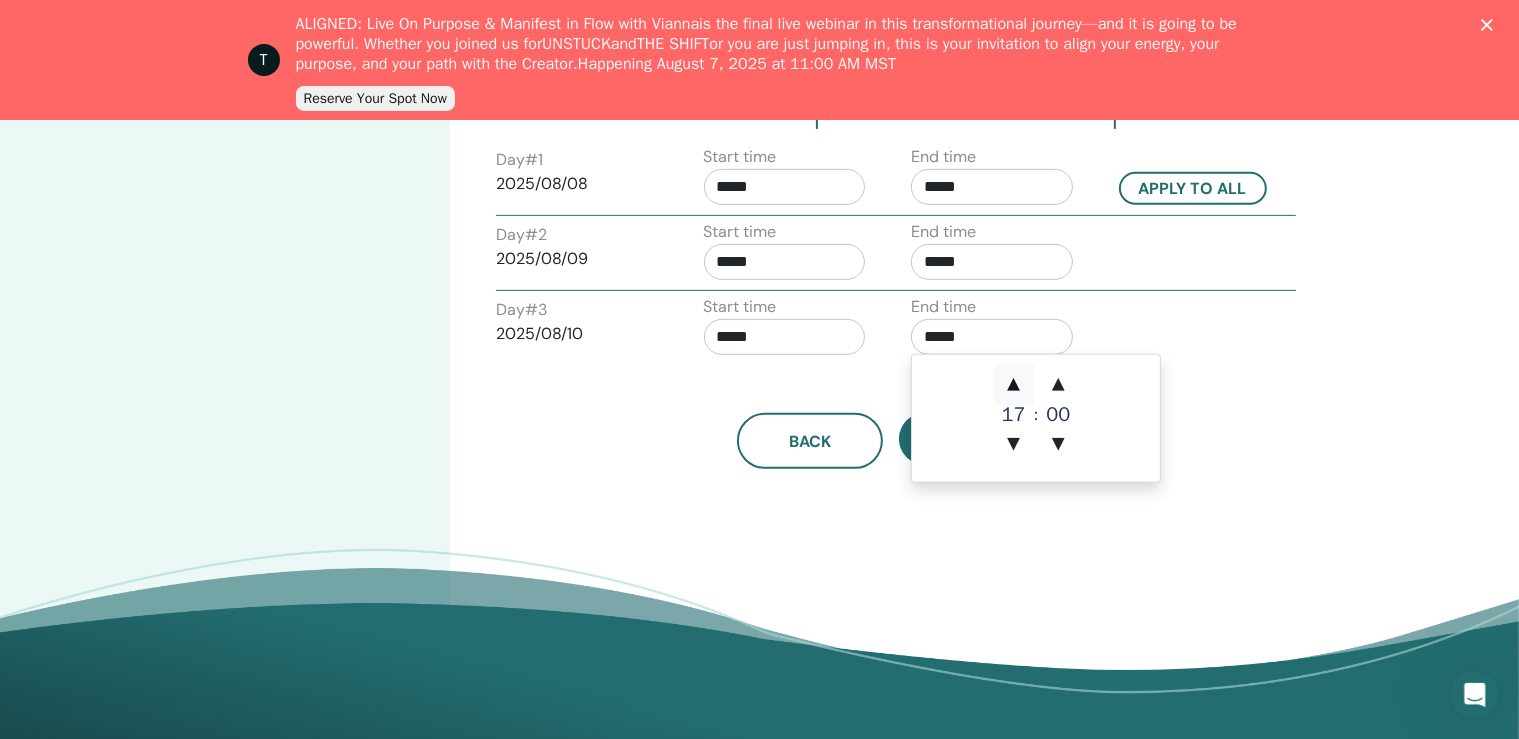 click on "▲" at bounding box center (1014, 385) 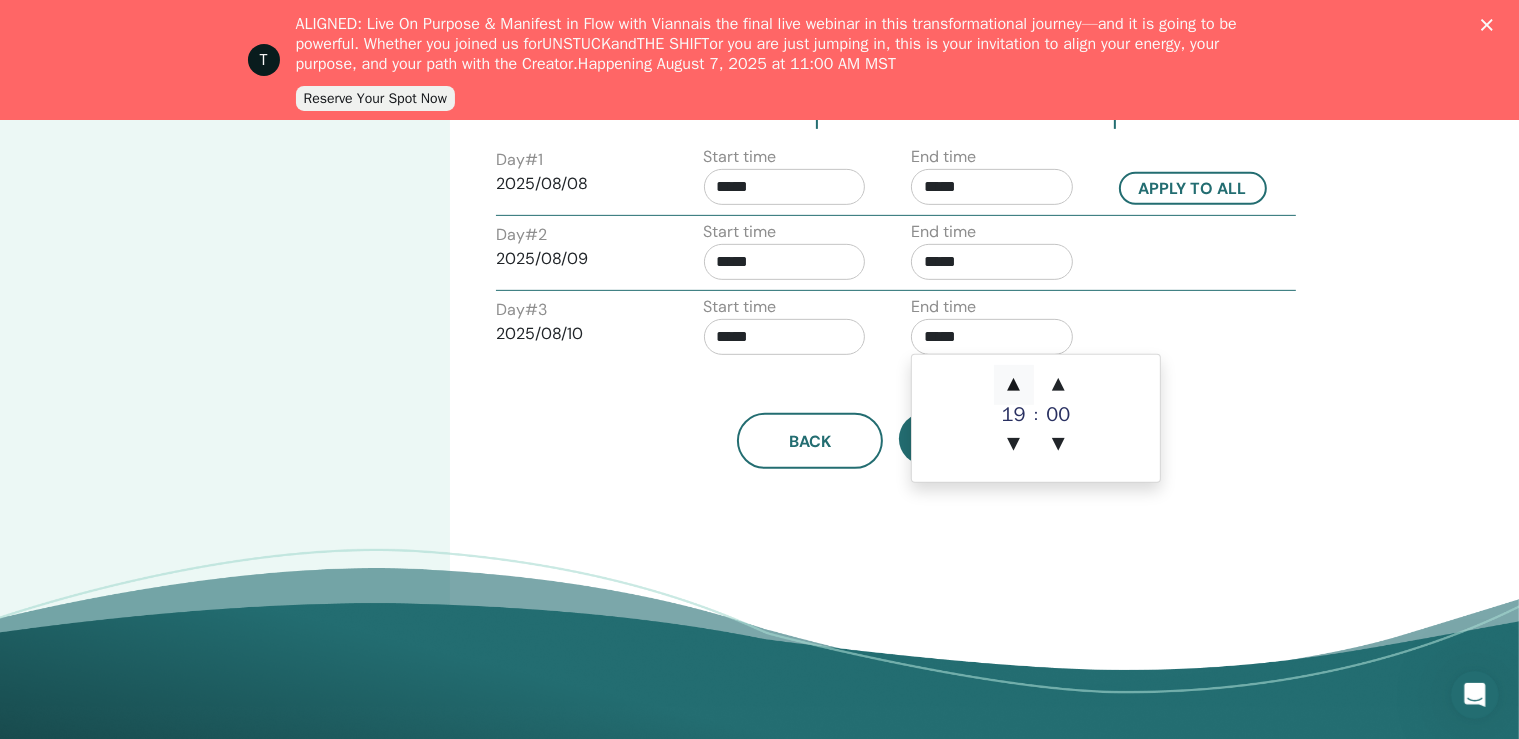click on "▲" at bounding box center (1014, 385) 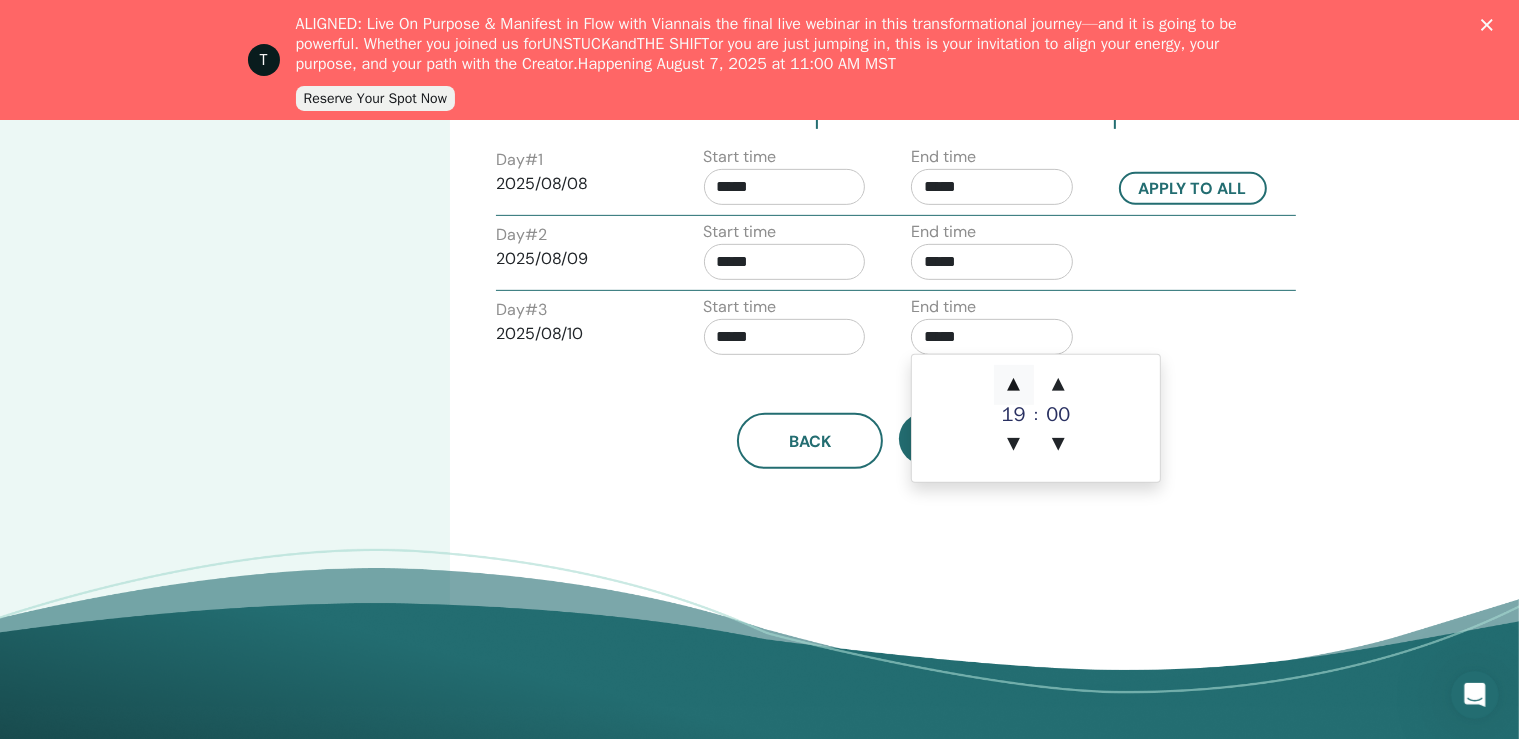 type on "*****" 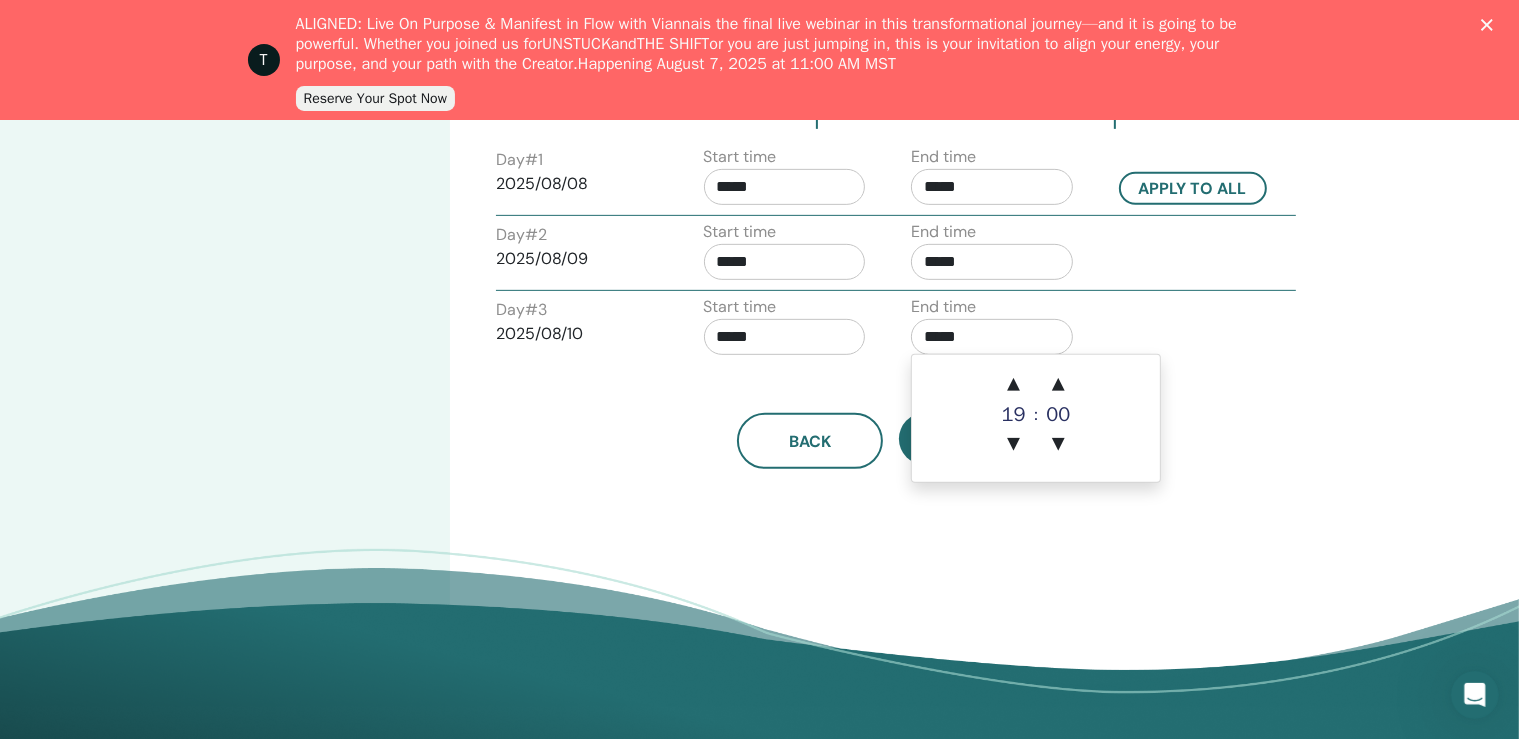 click on "Time Zone Time Zone (GMT+2) Europe/Budapest Seminar Date and Time Start date End date Done Schedule setup complete Reset August 2025 Su Mo Tu We Th Fr Sa 1 2 3 4 5 6 7 8 9 10 11 12 13 14 15 16 17 18 19 20 21 22 23 24 25 26 27 28 29 30 31 September 2025 Su Mo Tu We Th Fr Sa 1 2 3 4 5 6 7 8 9 10 11 12 13 14 15 16 17 18 19 20 21 22 23 24 25 26 27 28 29 30 October 2025 Su Mo Tu We Th Fr Sa 1 2 3 4 5 6 7 8 9 10 11 12 13 14 15 16 17 18 19 20 21 22 23 24 25 26 27 28 29 30 31 Day  # 1 [DATE] Start time ***** End time ***** Apply to all Day  # 2 [DATE] Start time ***** End time ***** Day  # 3 [DATE] Start time ***** End time ***** Back Next" at bounding box center [956, 42] 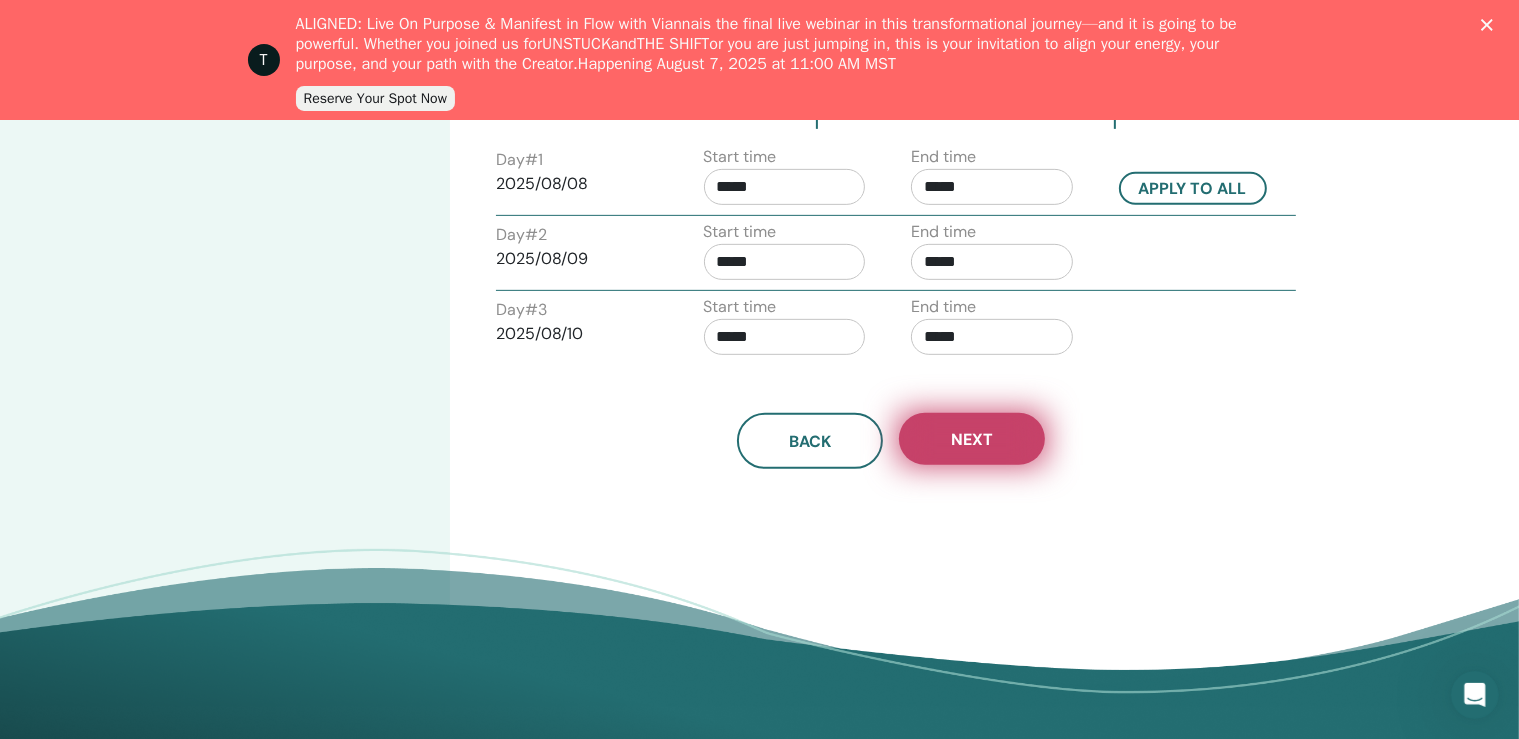 click on "Next" at bounding box center (972, 439) 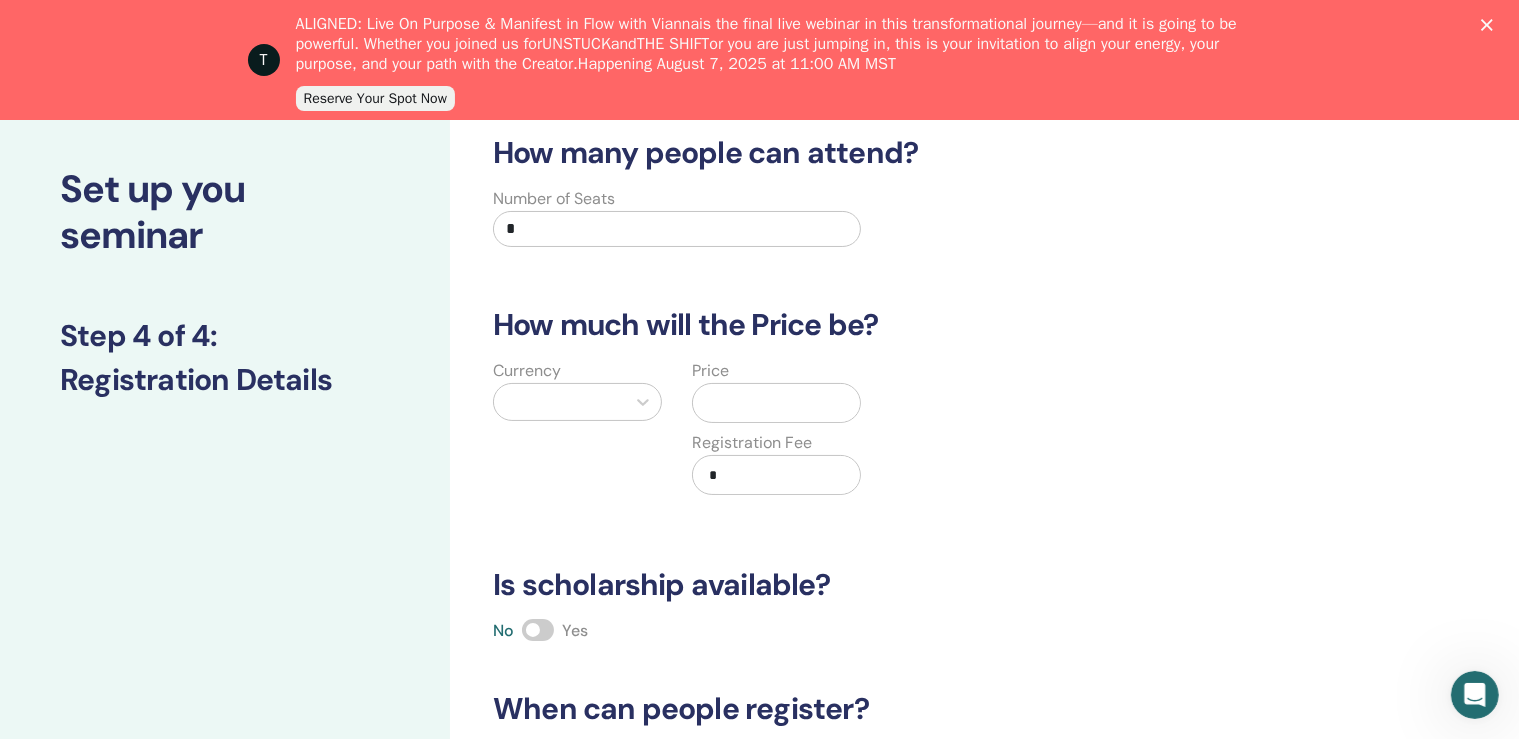 scroll, scrollTop: 0, scrollLeft: 0, axis: both 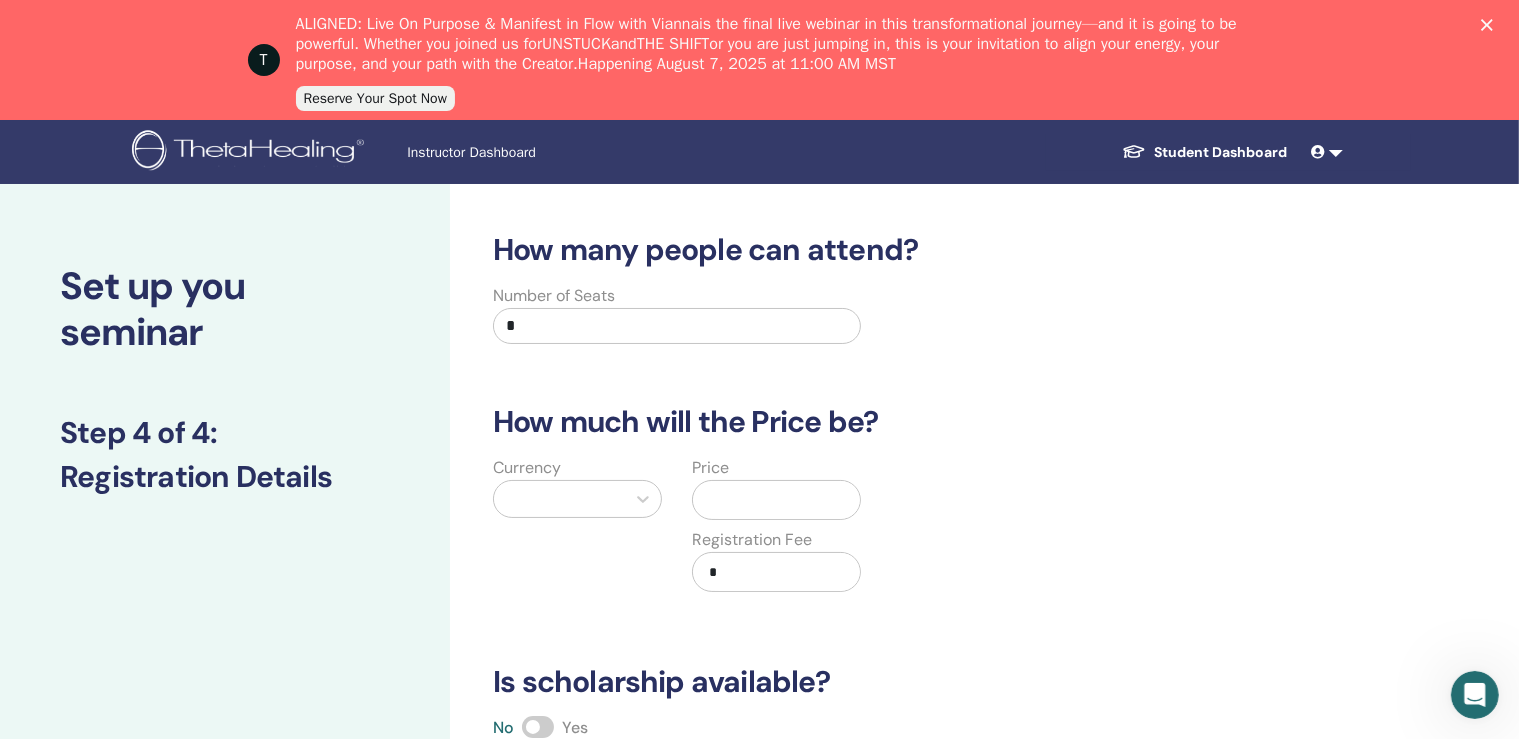 click on "*" at bounding box center (677, 326) 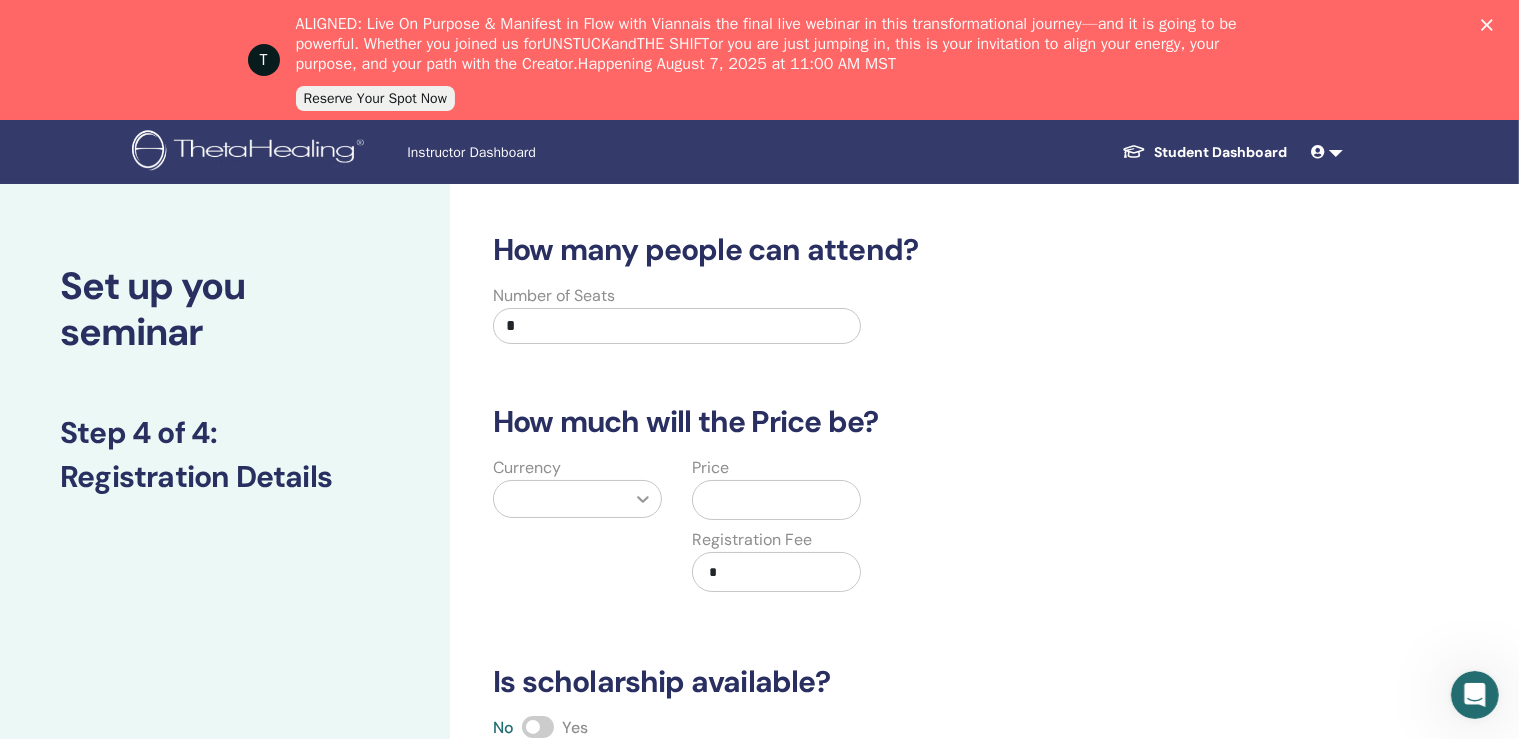 type on "*" 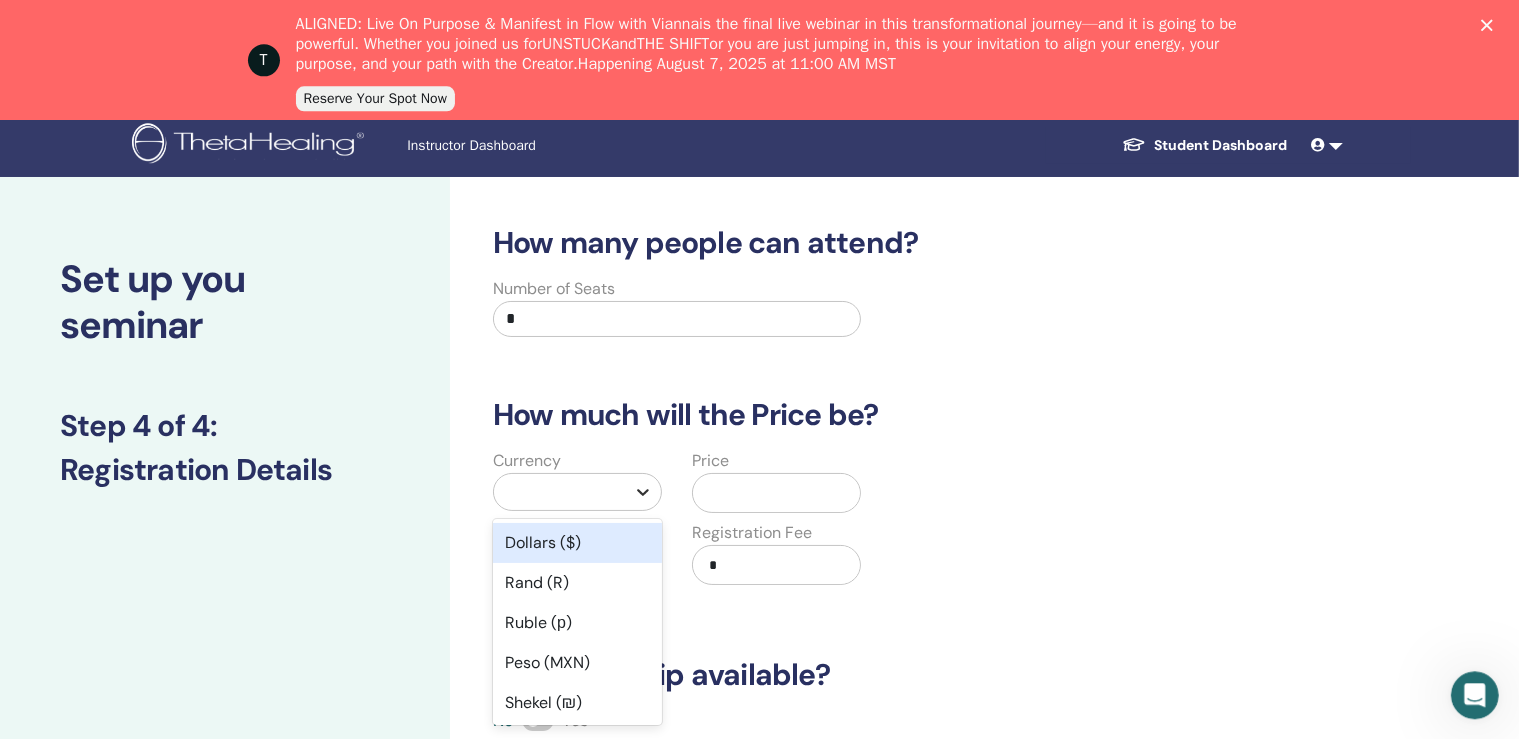 click at bounding box center (643, 492) 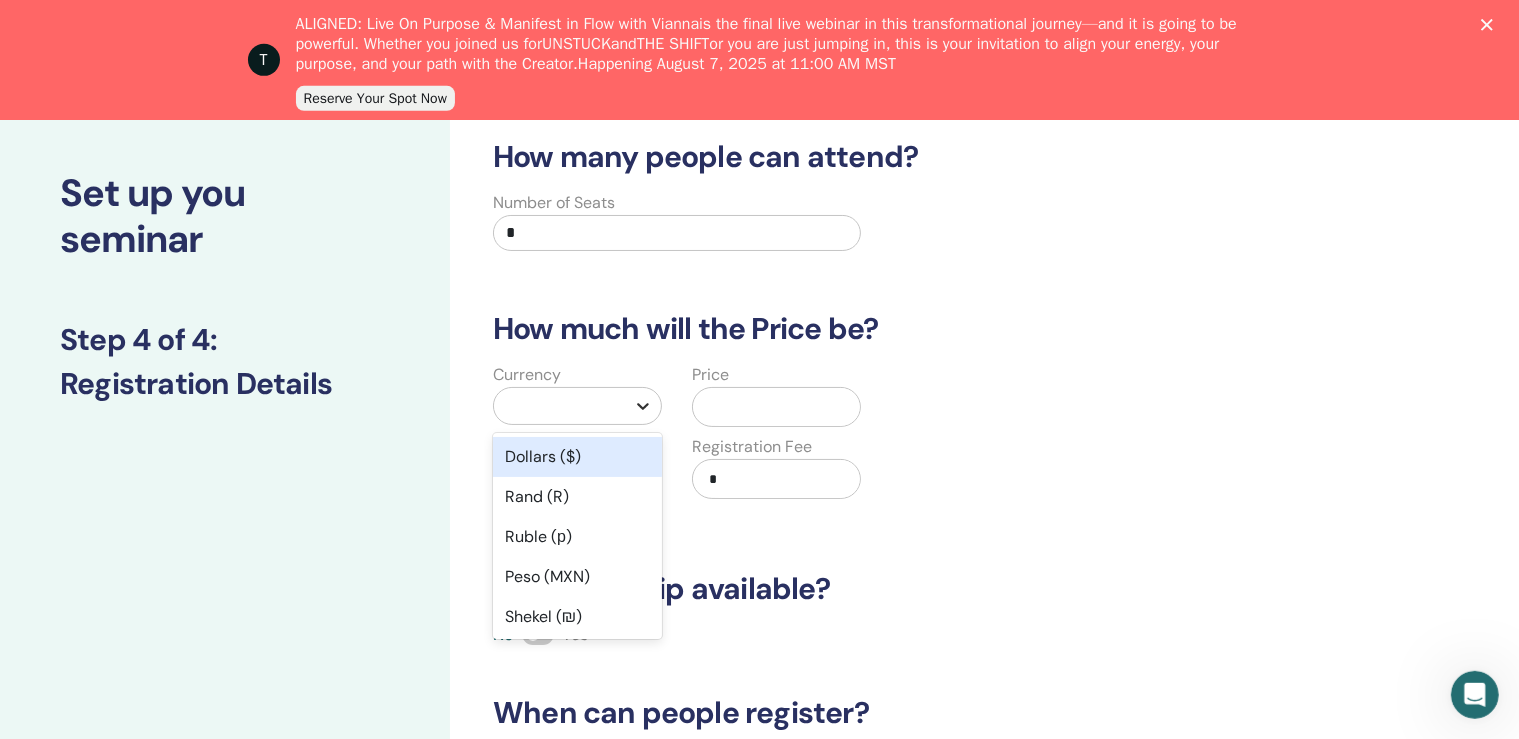 scroll, scrollTop: 94, scrollLeft: 0, axis: vertical 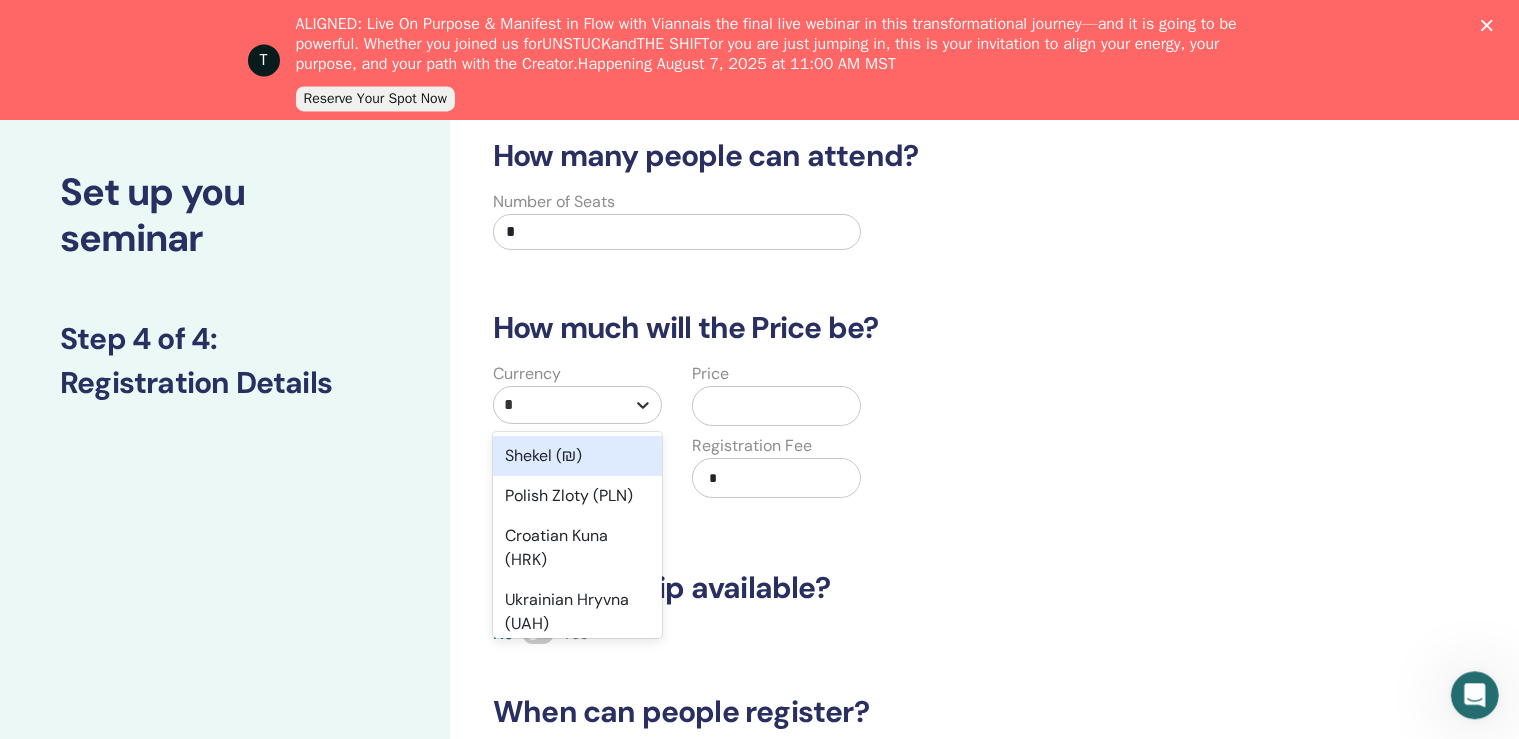 type on "**" 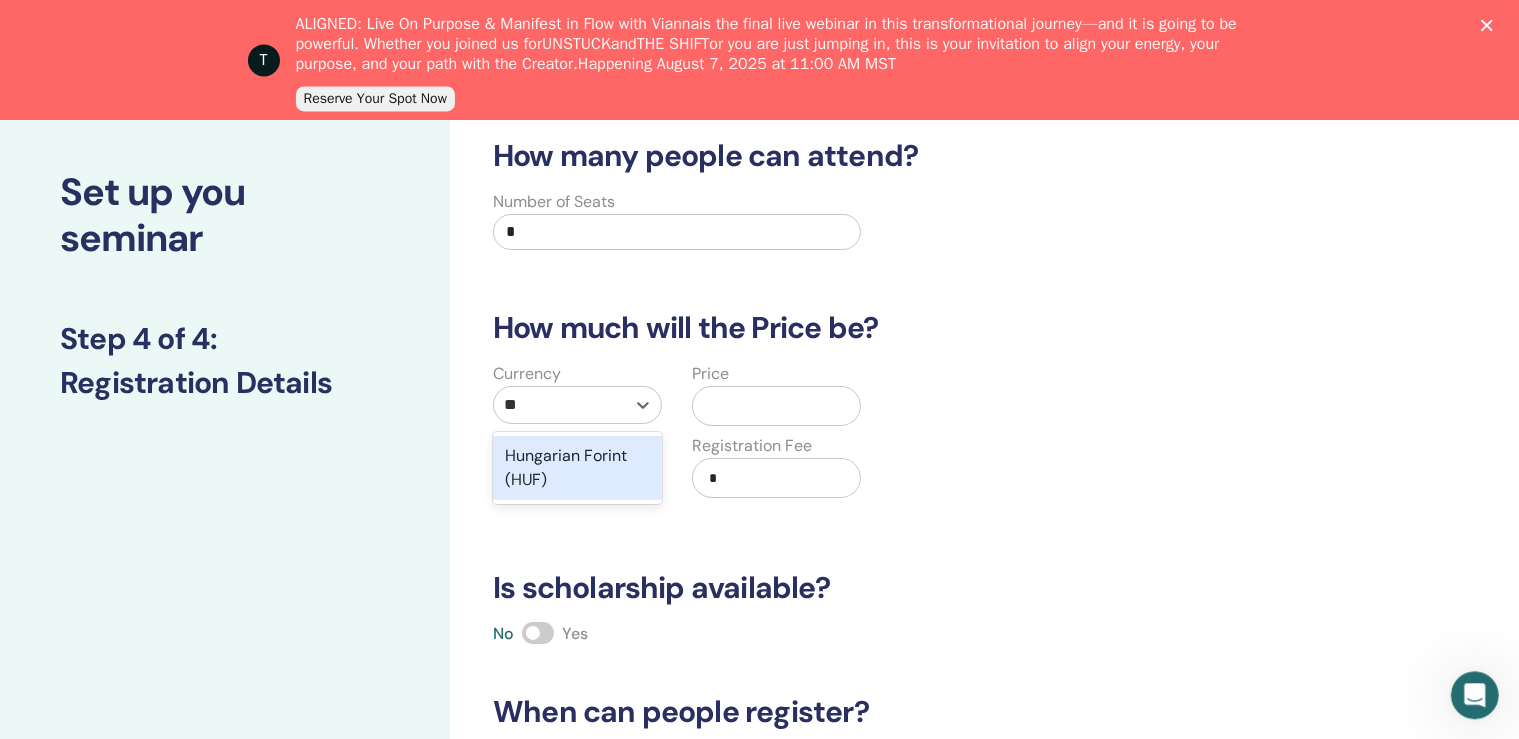 click on "Hungarian Forint (HUF)" at bounding box center [577, 468] 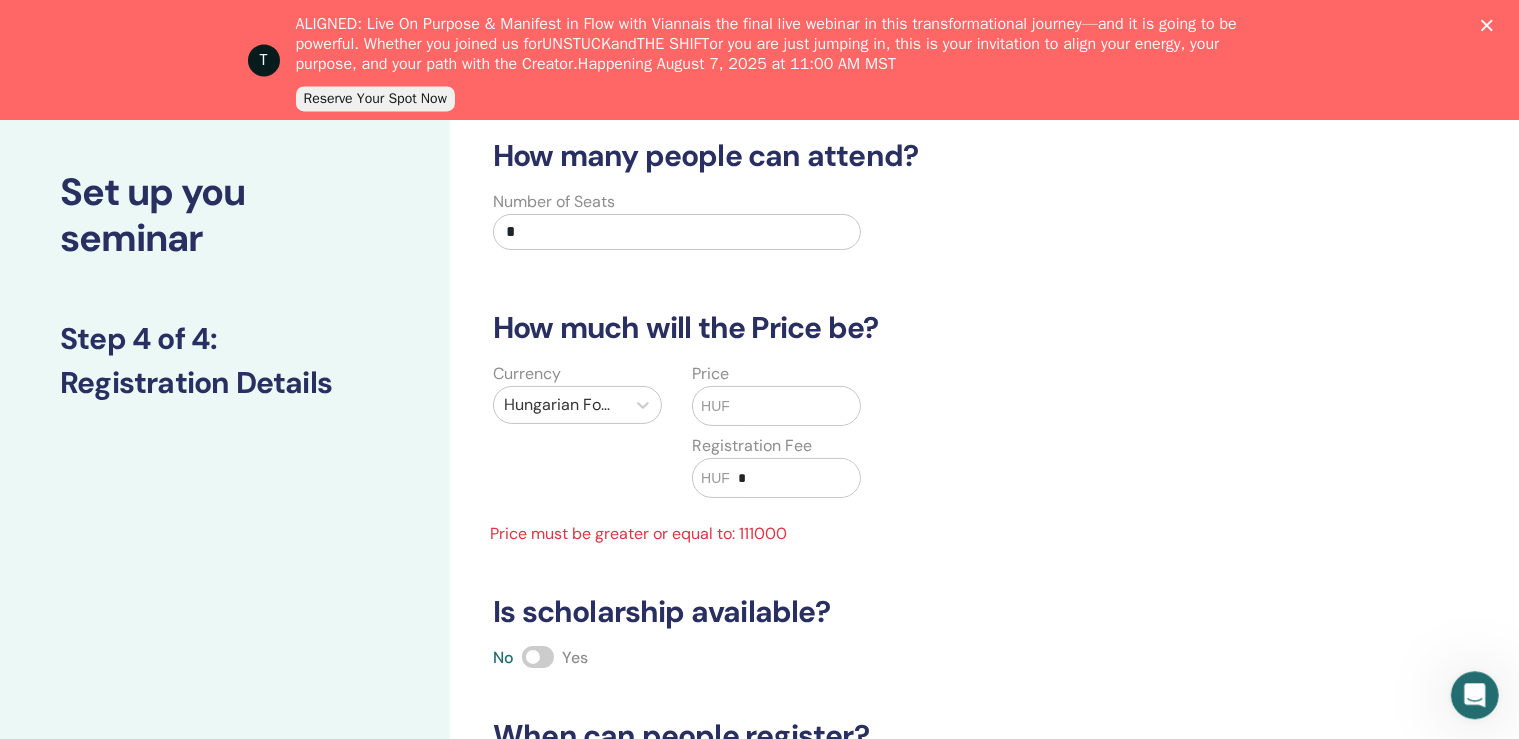 click at bounding box center [795, 406] 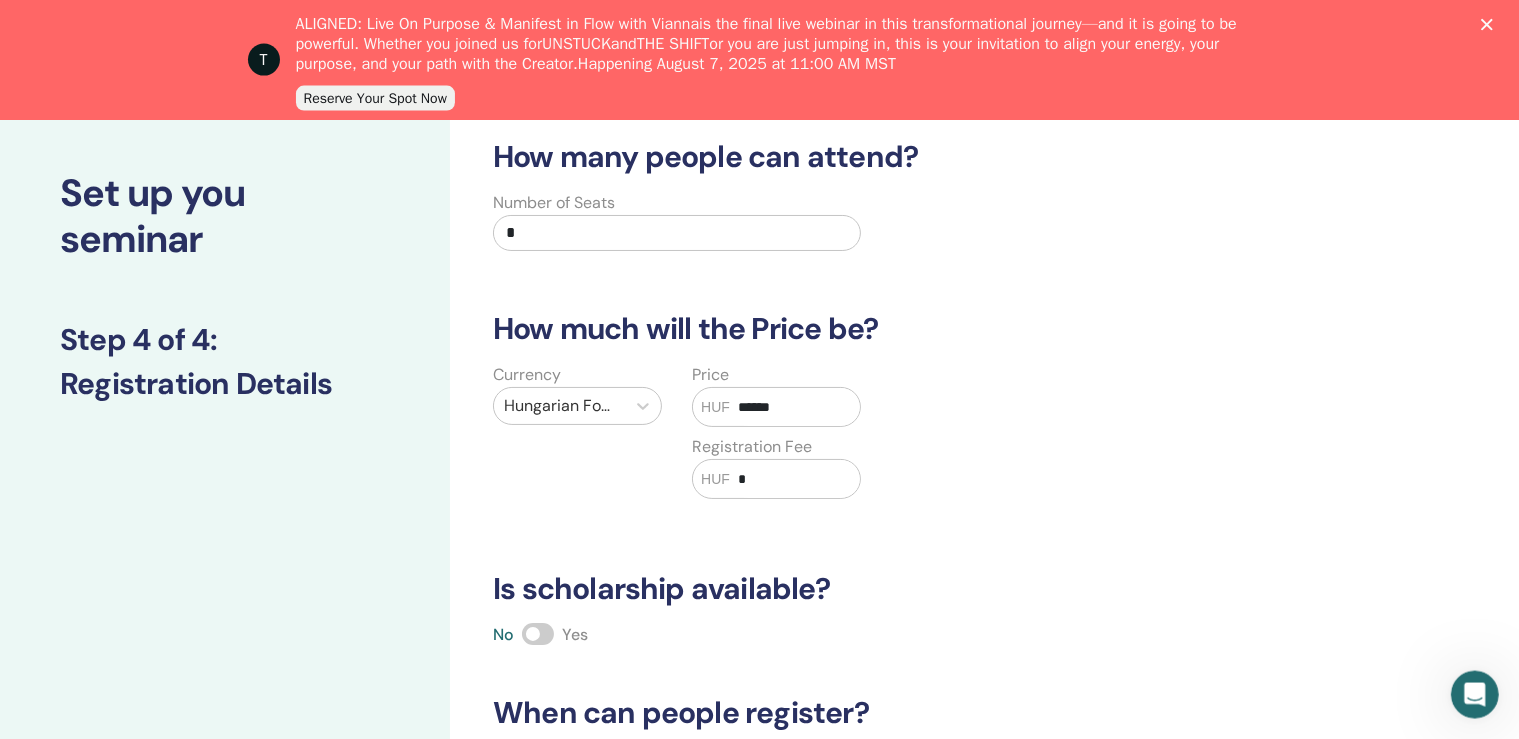 type on "******" 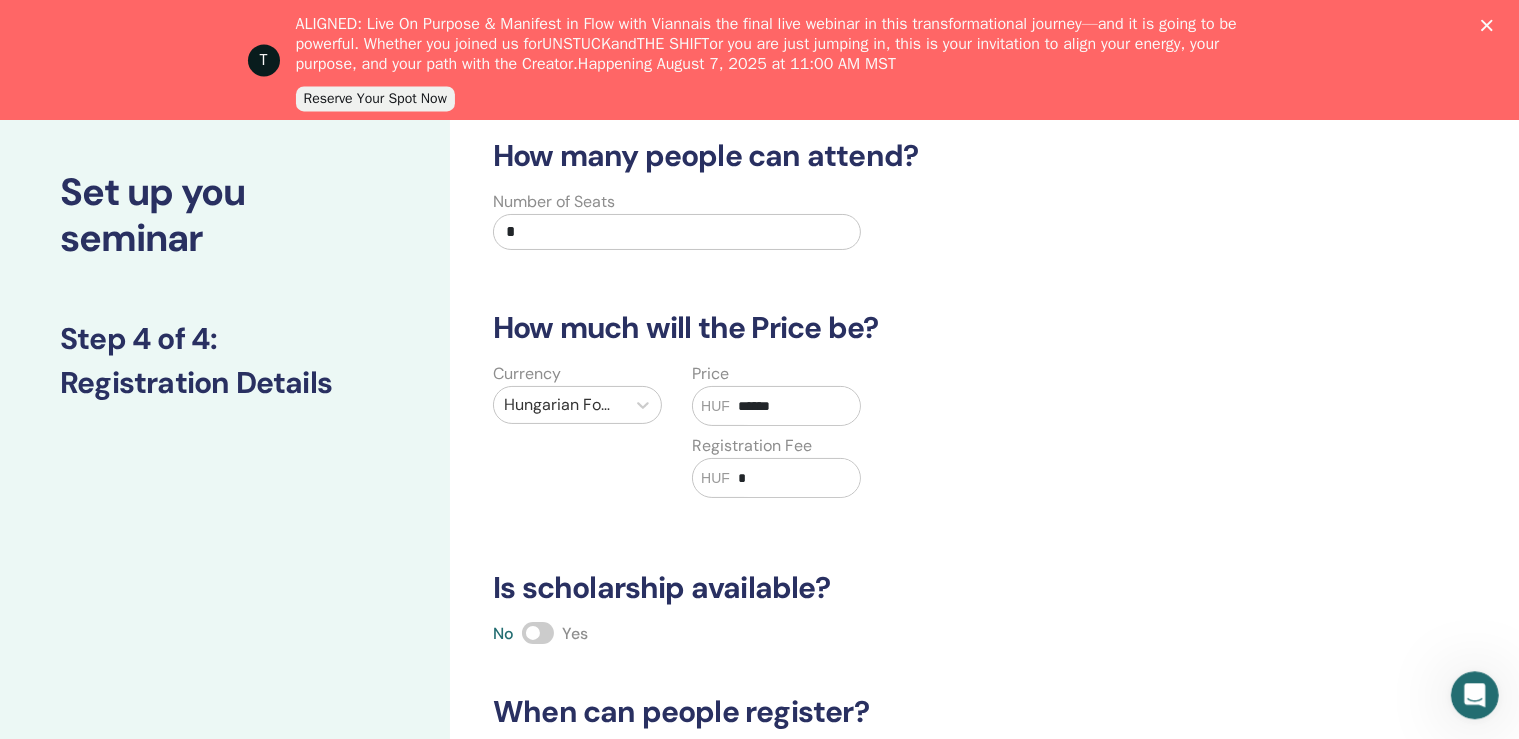 click at bounding box center [538, 633] 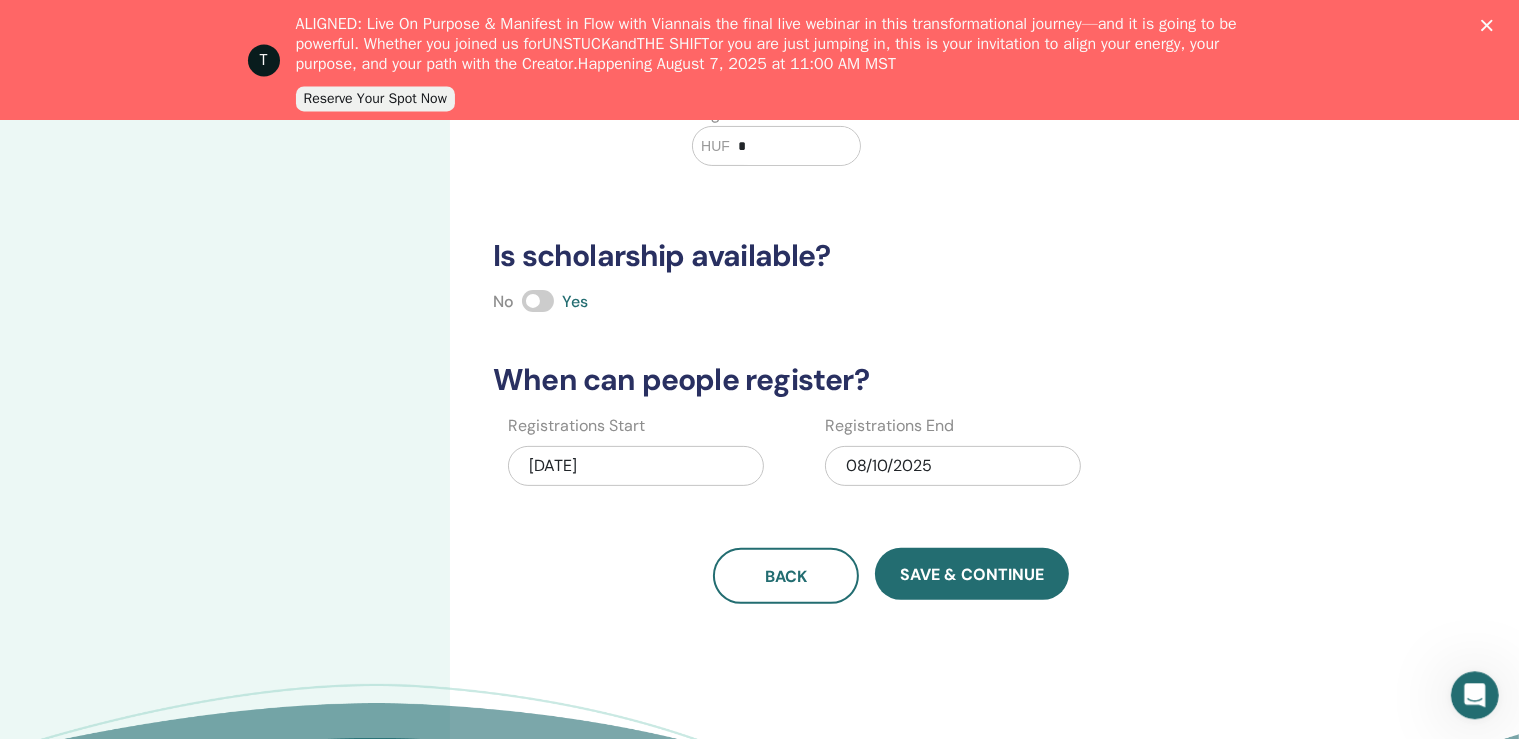 scroll, scrollTop: 432, scrollLeft: 0, axis: vertical 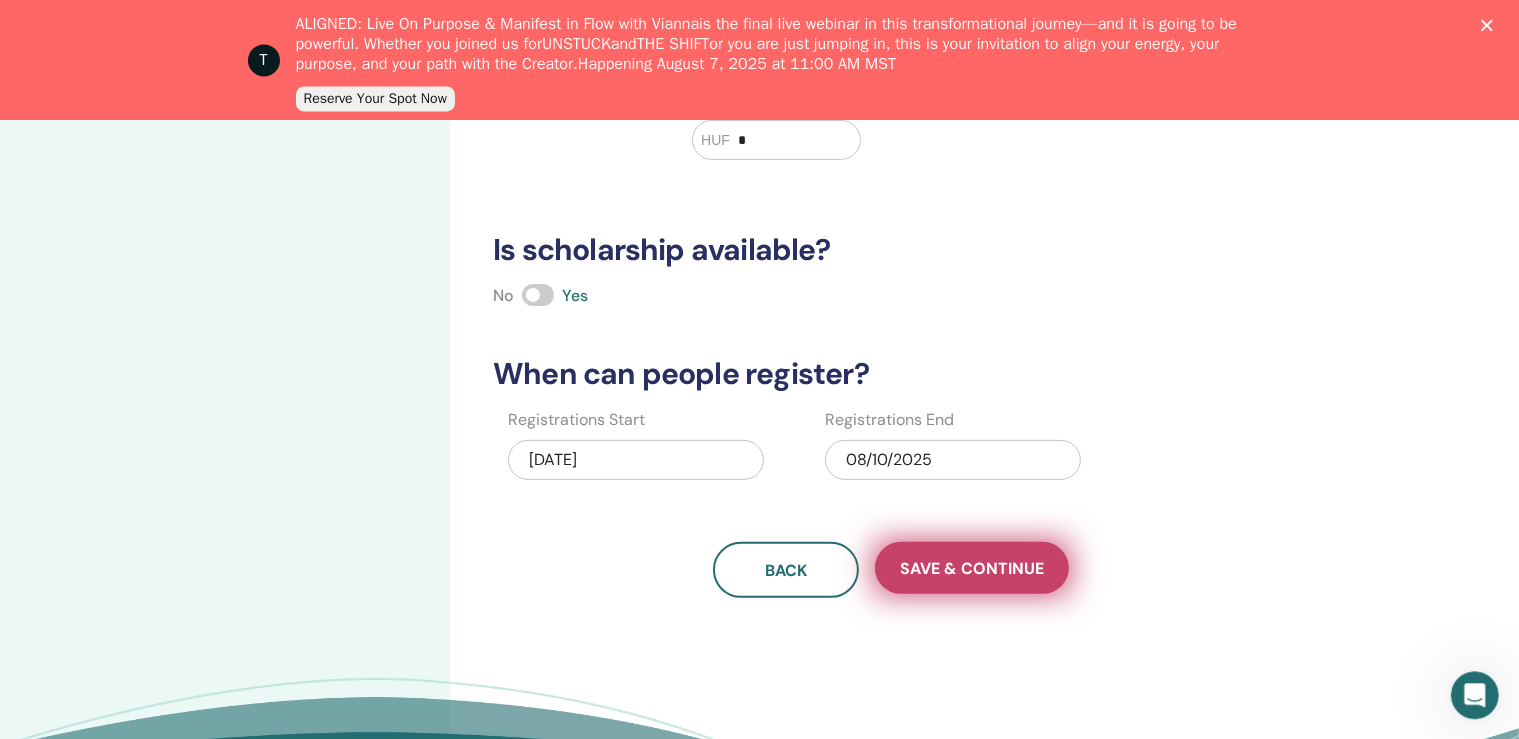 click on "Save & Continue" at bounding box center (972, 568) 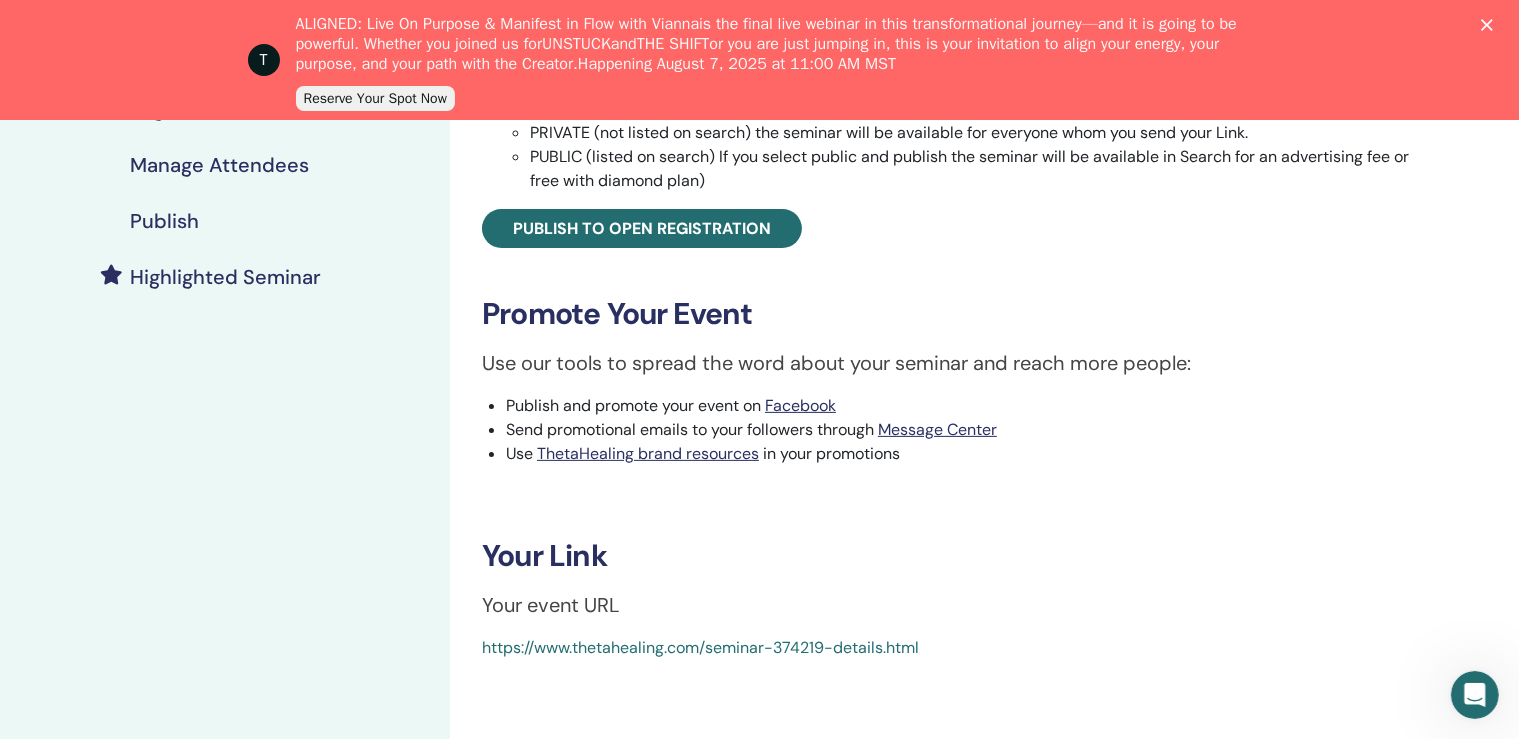 scroll, scrollTop: 448, scrollLeft: 0, axis: vertical 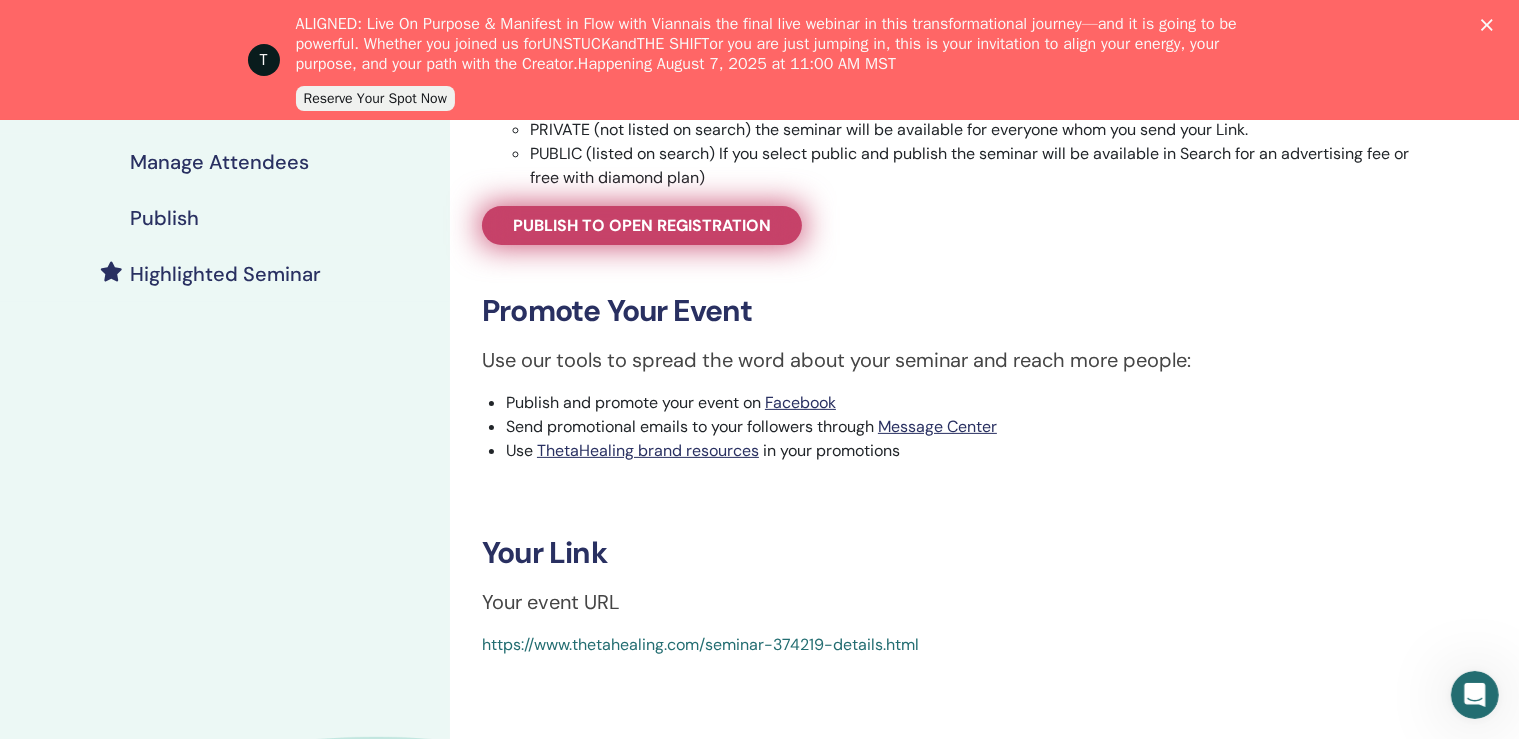 click on "Publish to open registration" at bounding box center (642, 225) 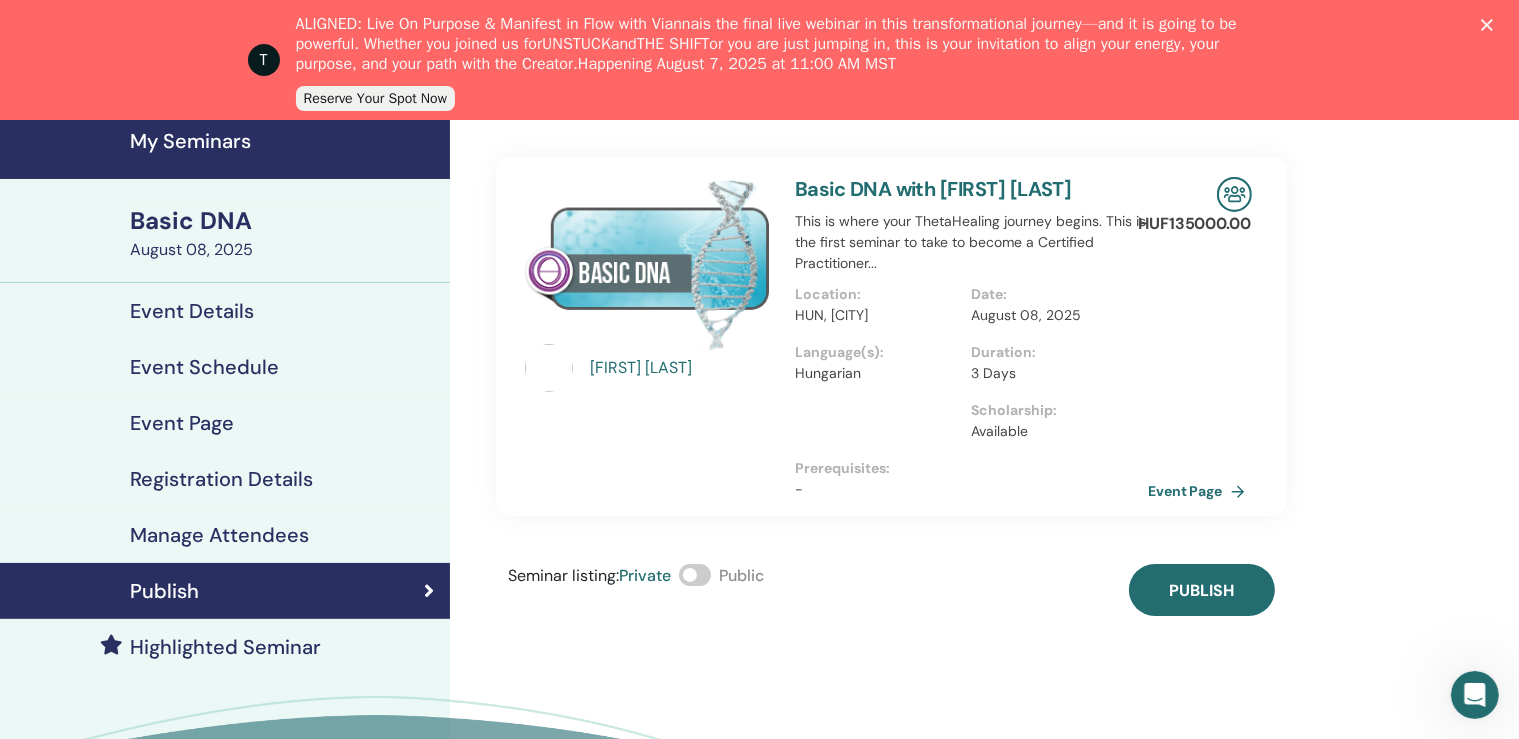 scroll, scrollTop: 74, scrollLeft: 0, axis: vertical 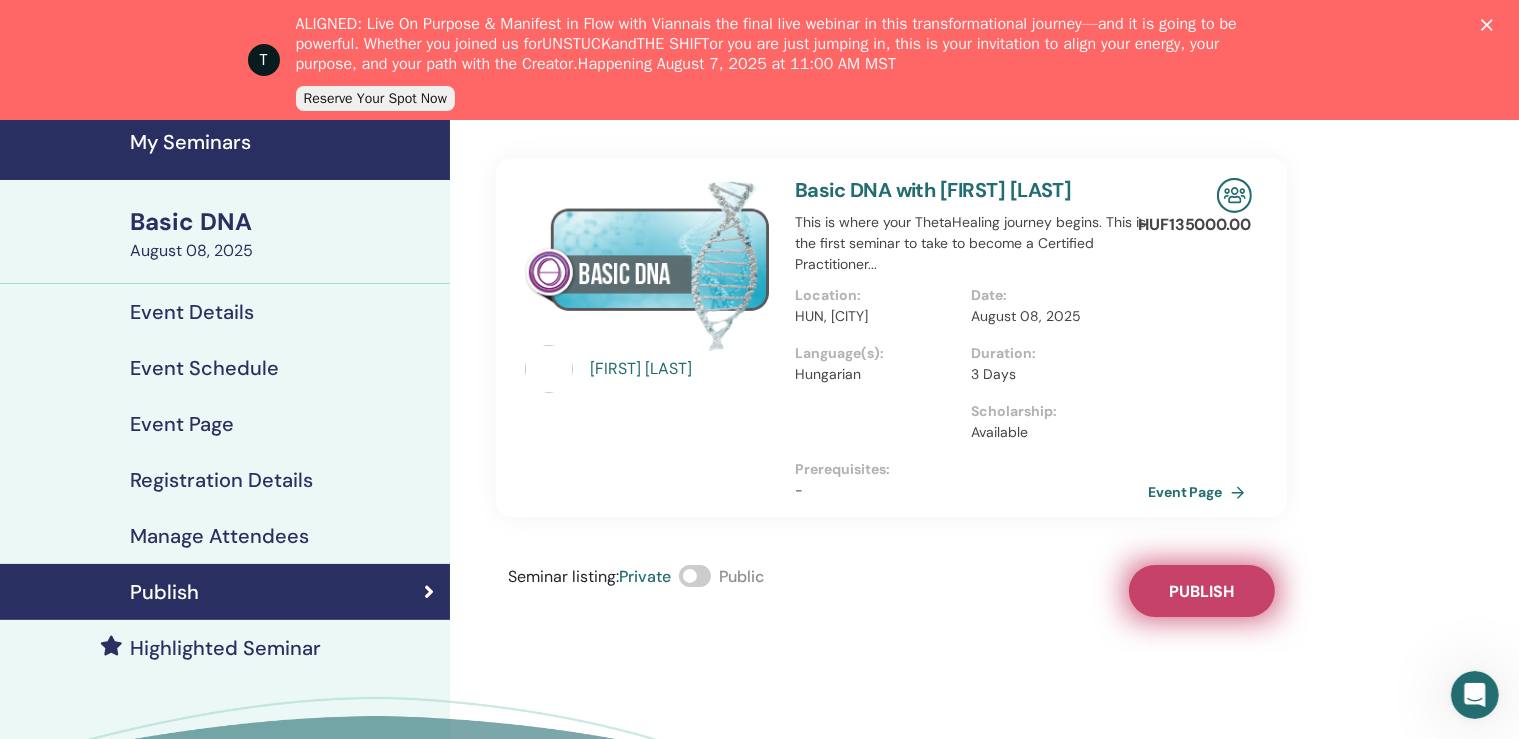 click on "Publish" at bounding box center (1201, 591) 